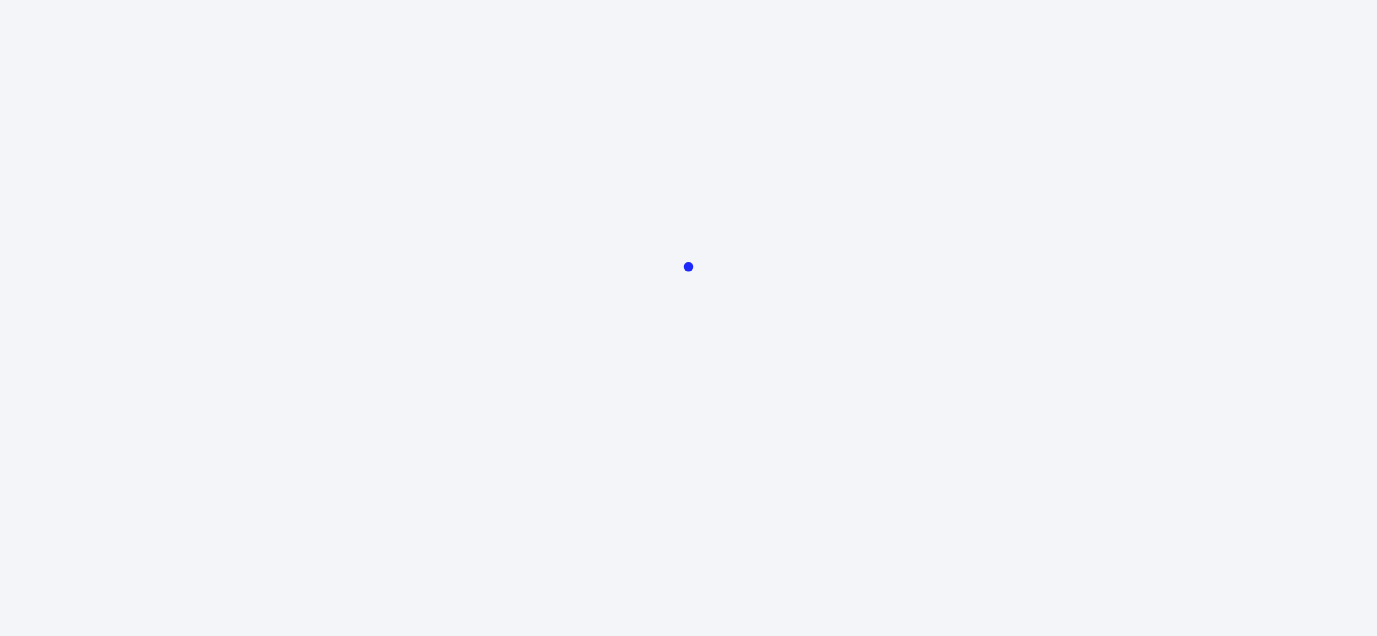 scroll, scrollTop: 0, scrollLeft: 0, axis: both 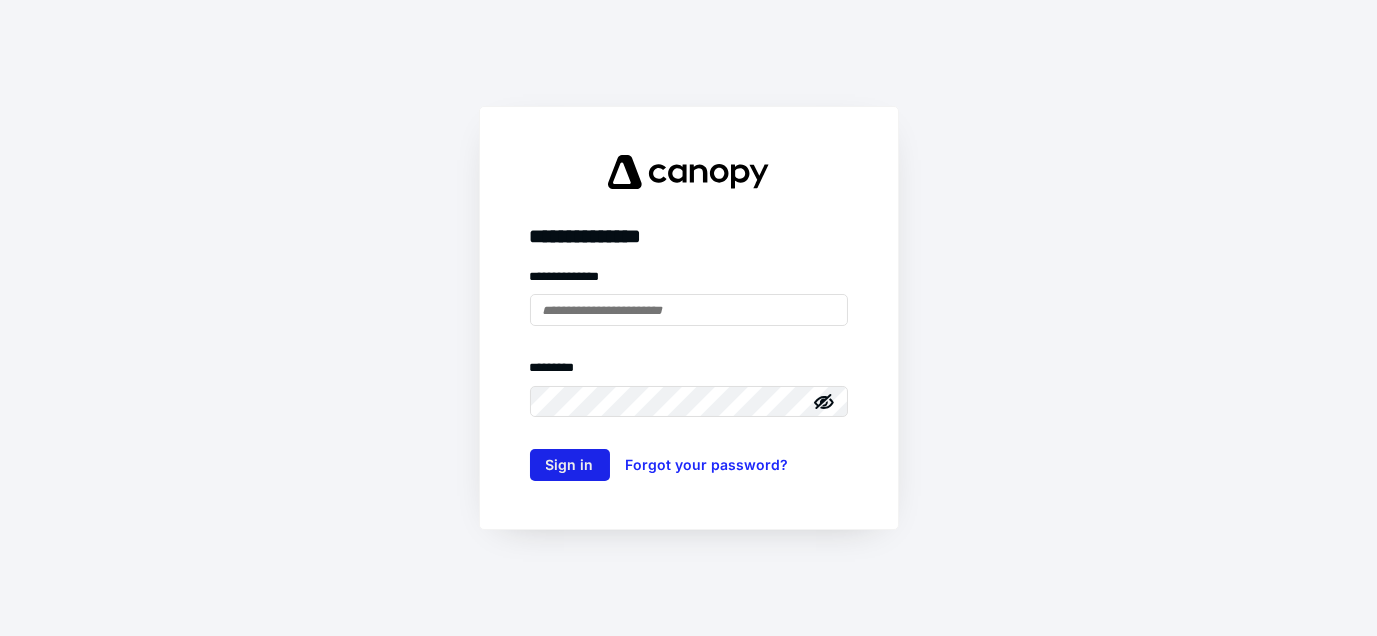 type on "**********" 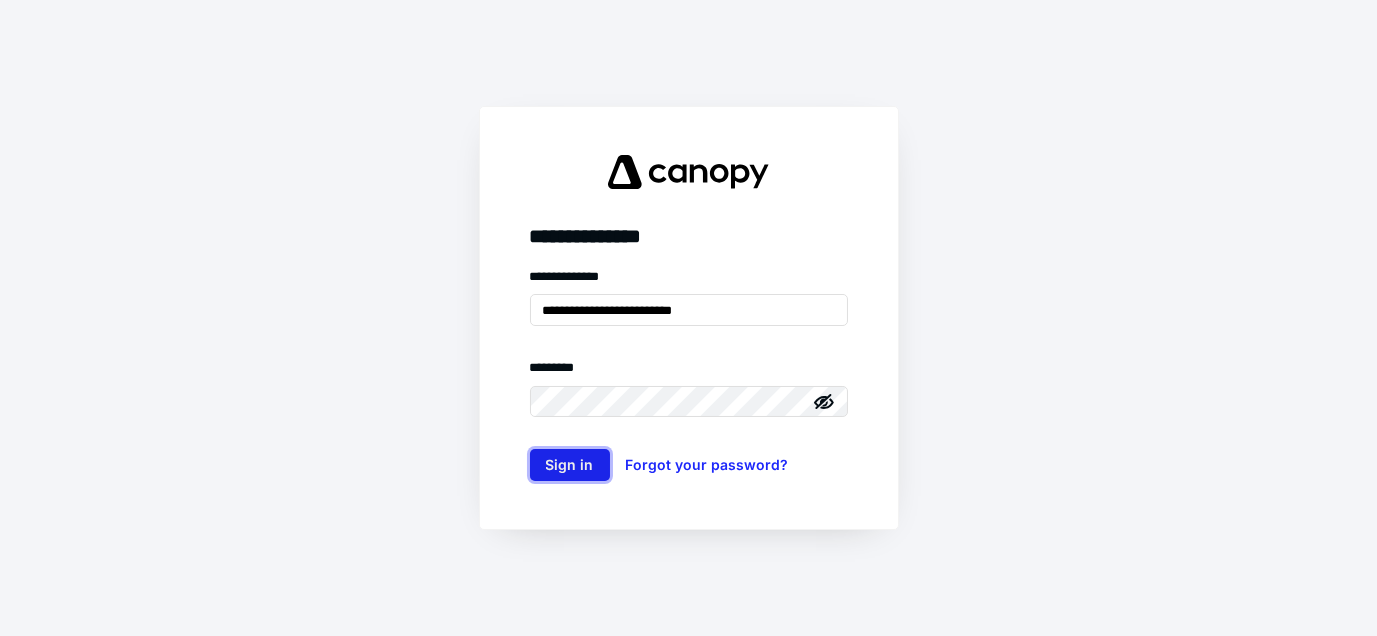 click on "Sign in" at bounding box center (570, 465) 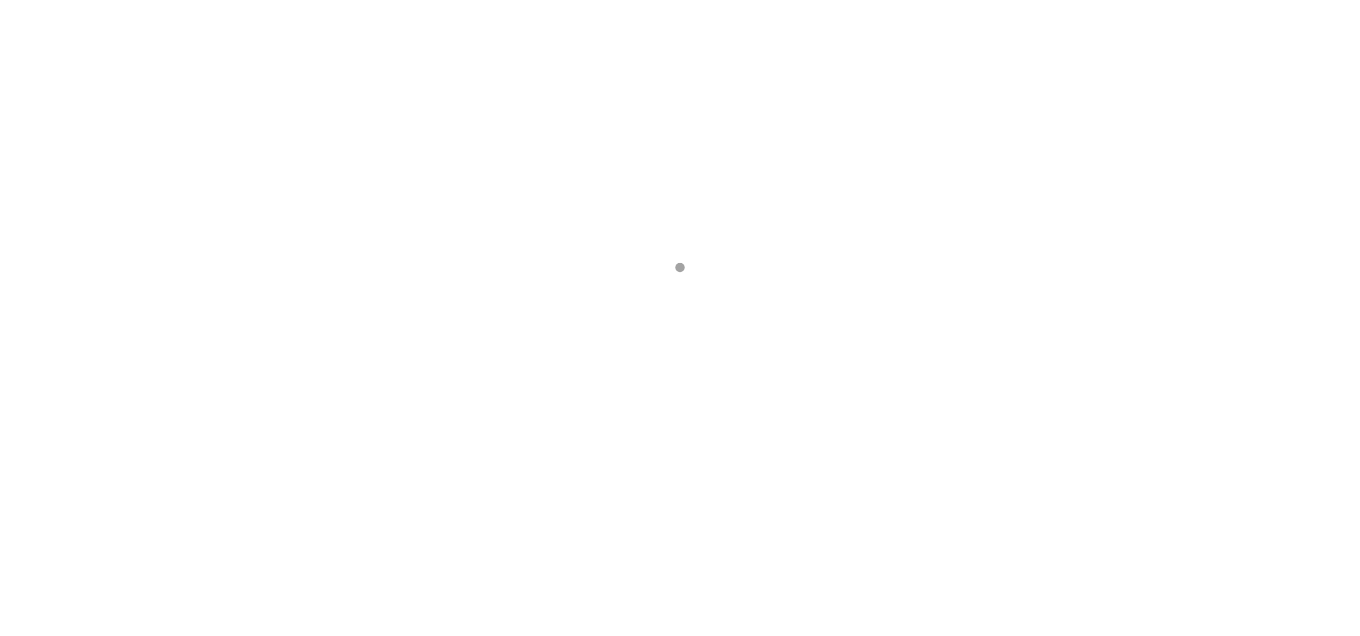 scroll, scrollTop: 0, scrollLeft: 0, axis: both 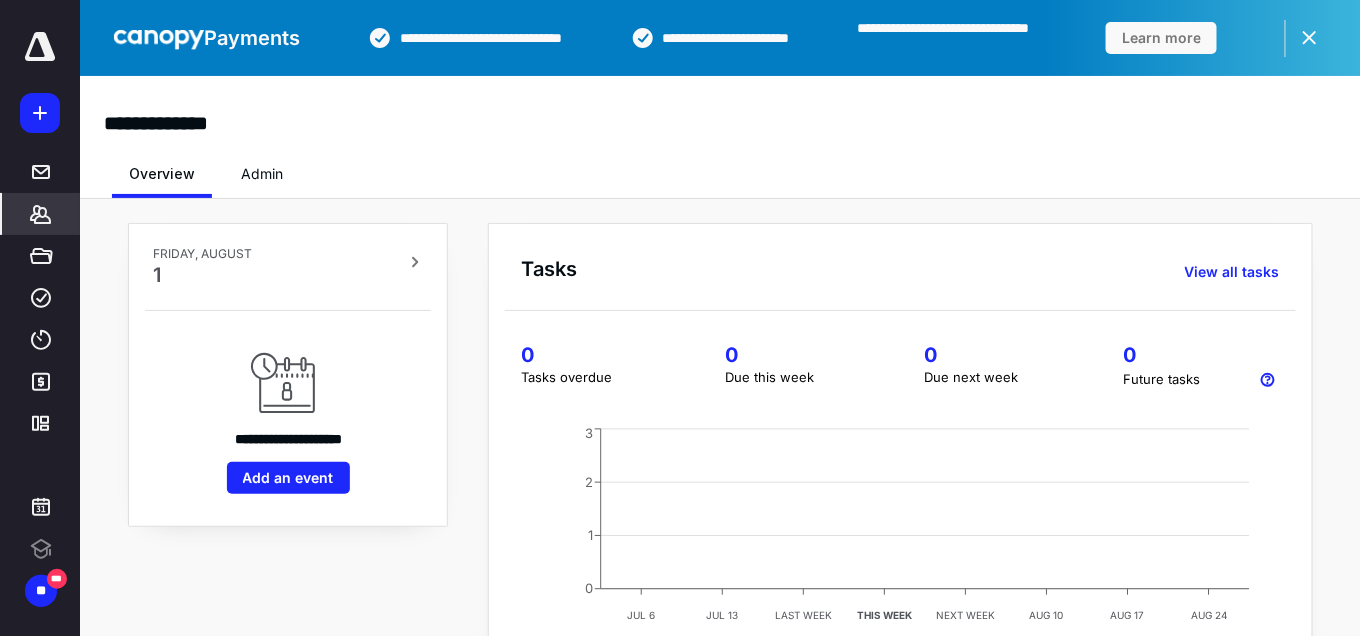 click 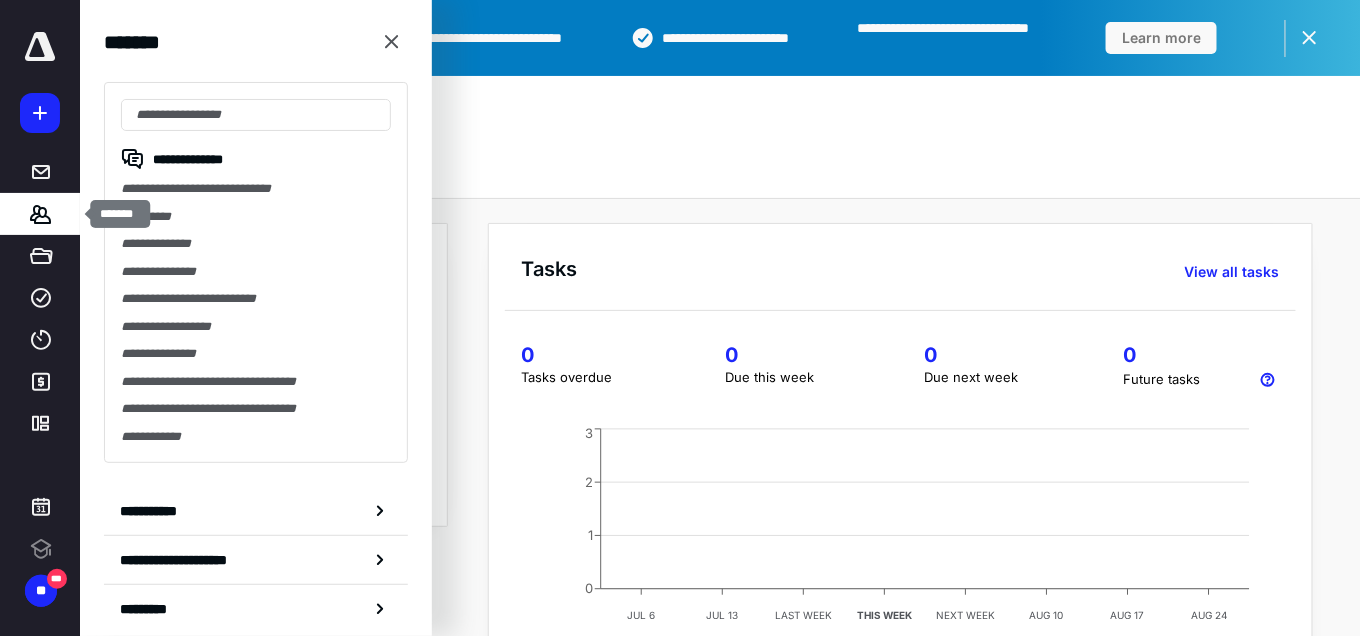 scroll, scrollTop: 0, scrollLeft: 0, axis: both 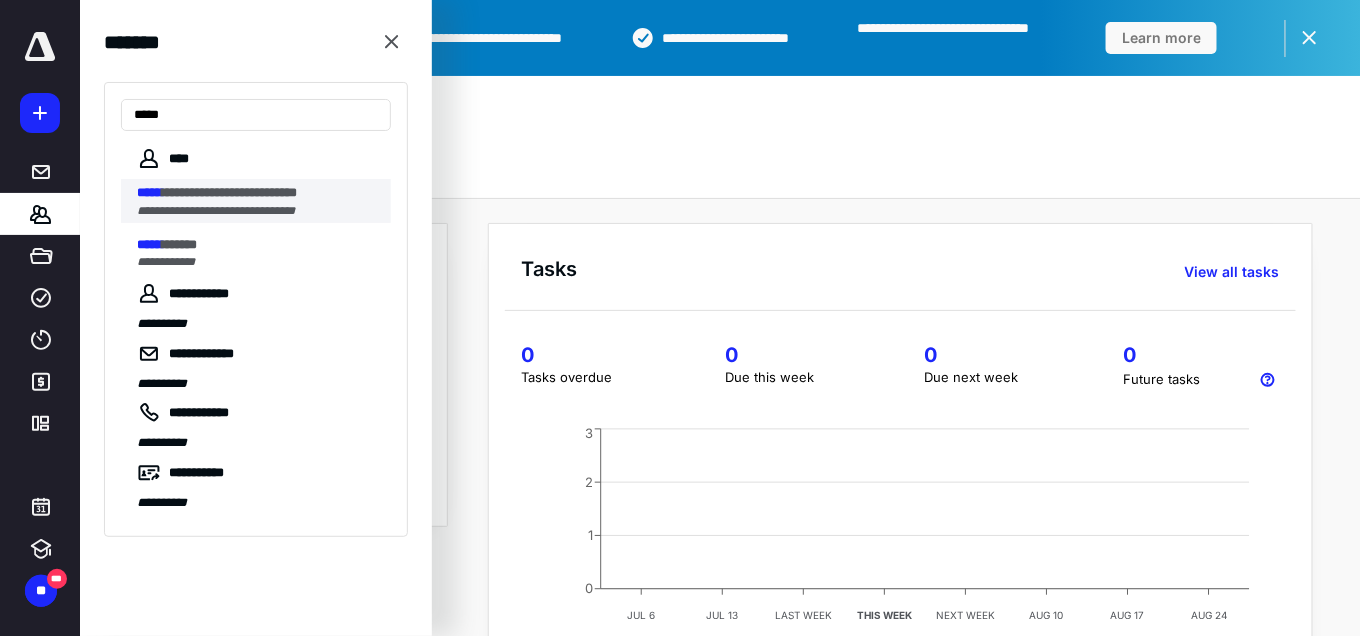 type on "*****" 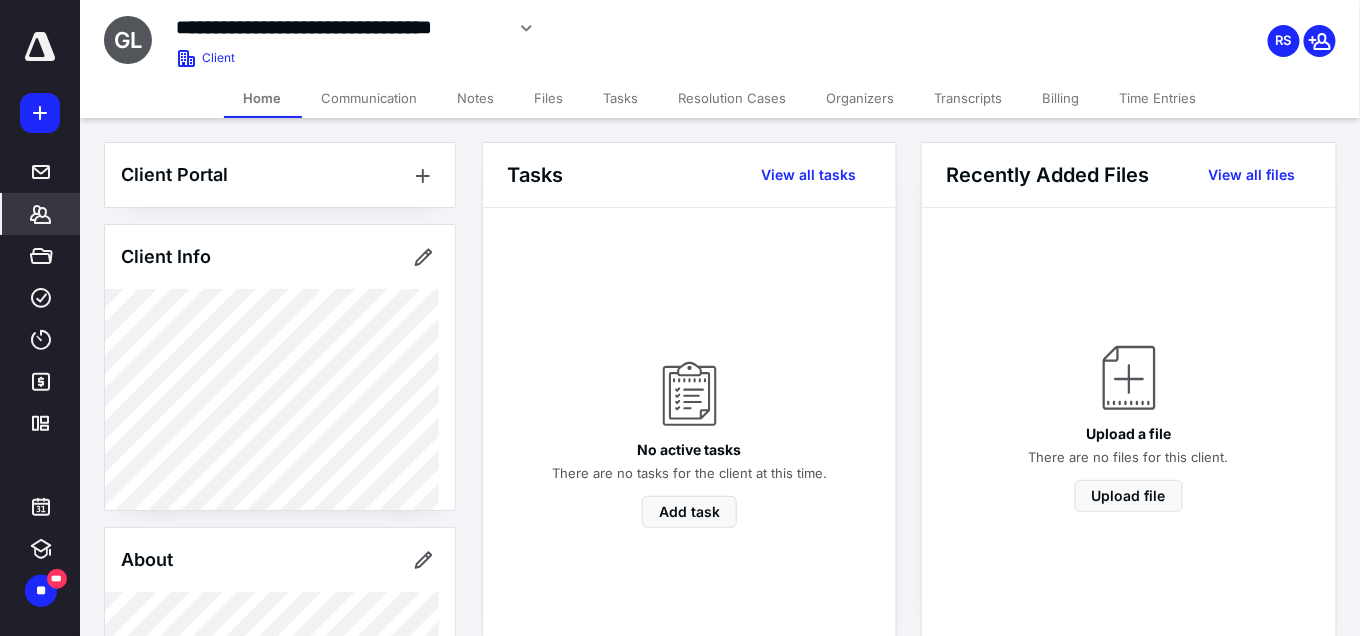 click 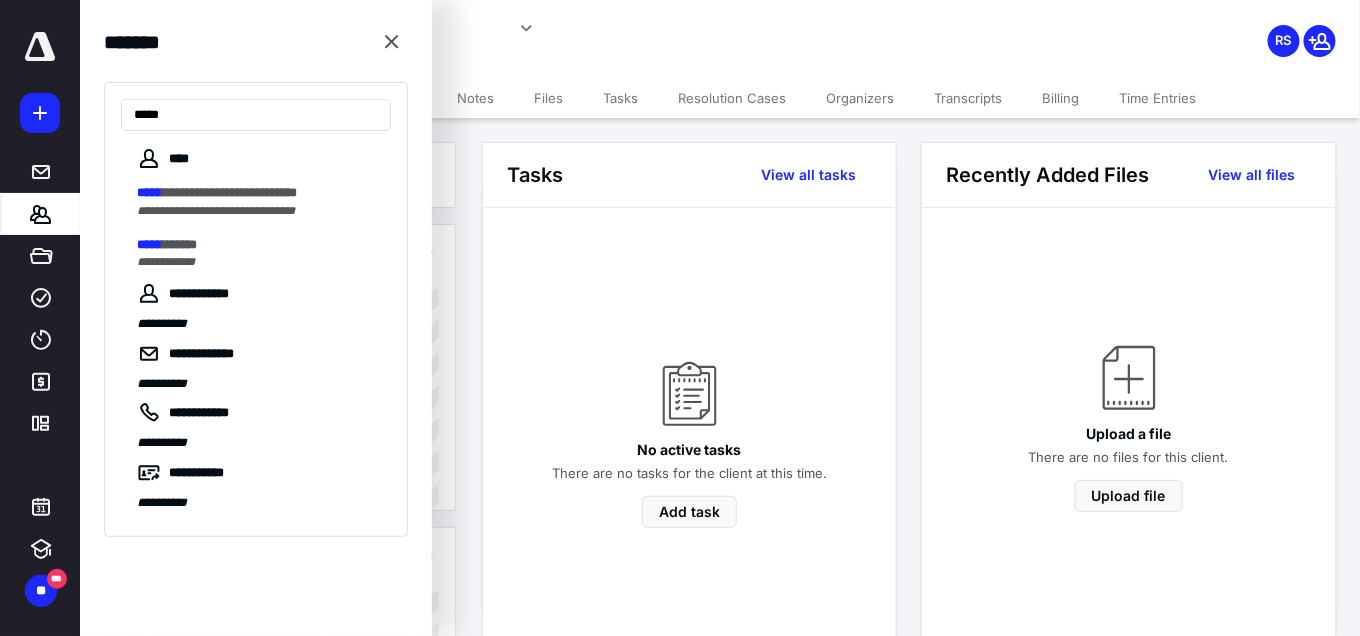 type on "*****" 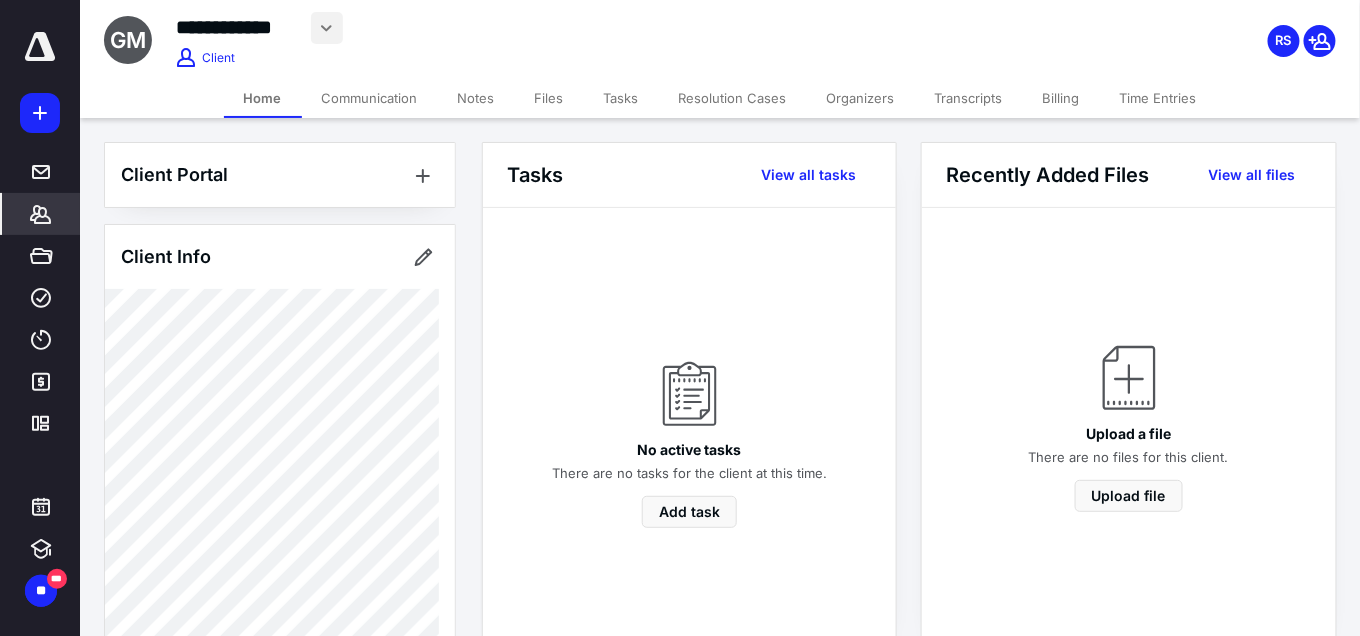 click at bounding box center [327, 28] 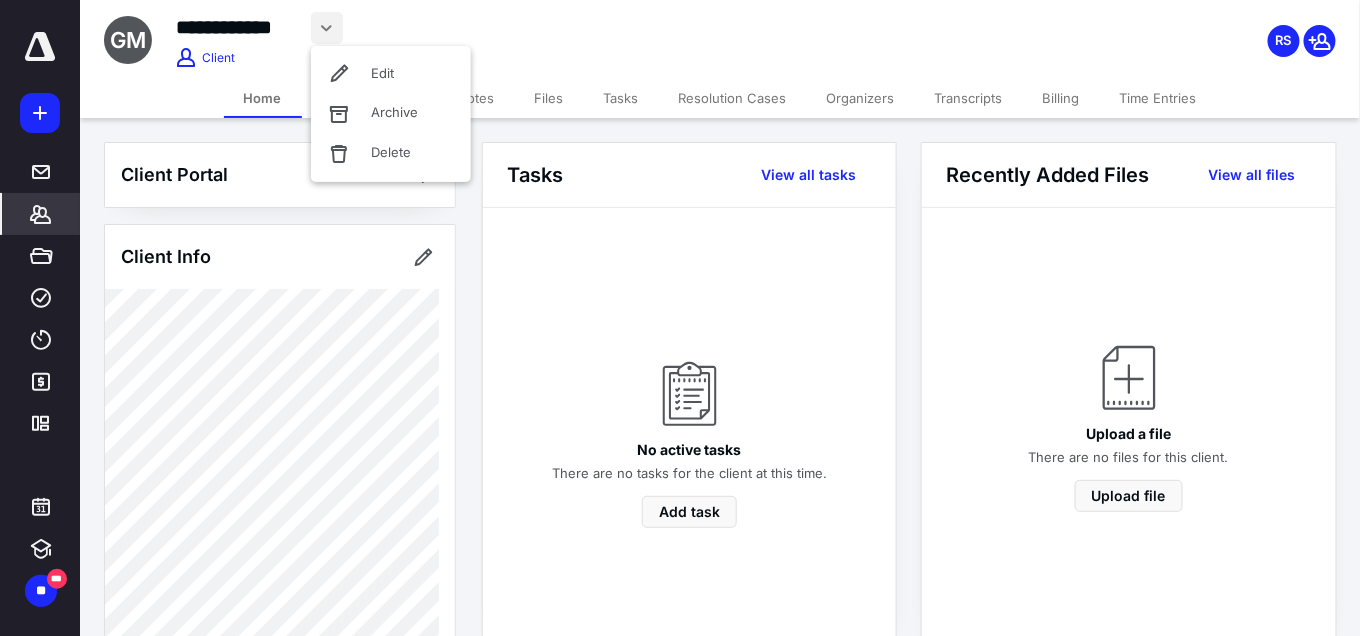 click on "**********" at bounding box center [239, 27] 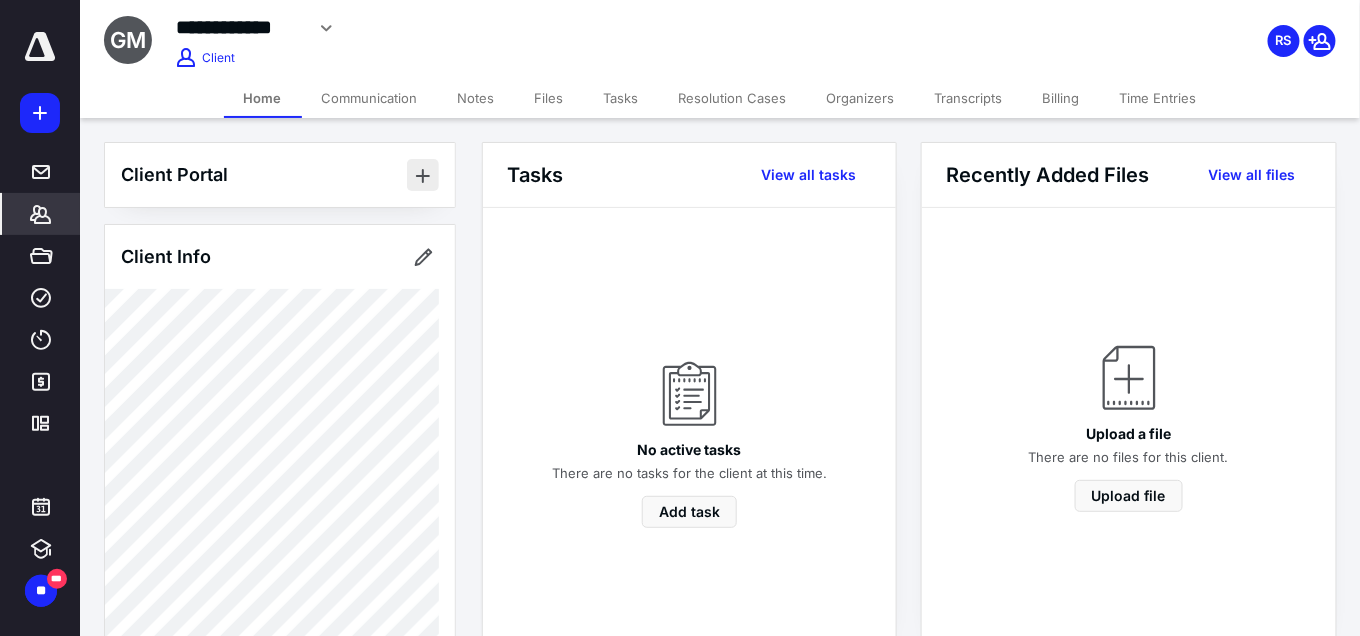 click at bounding box center [423, 175] 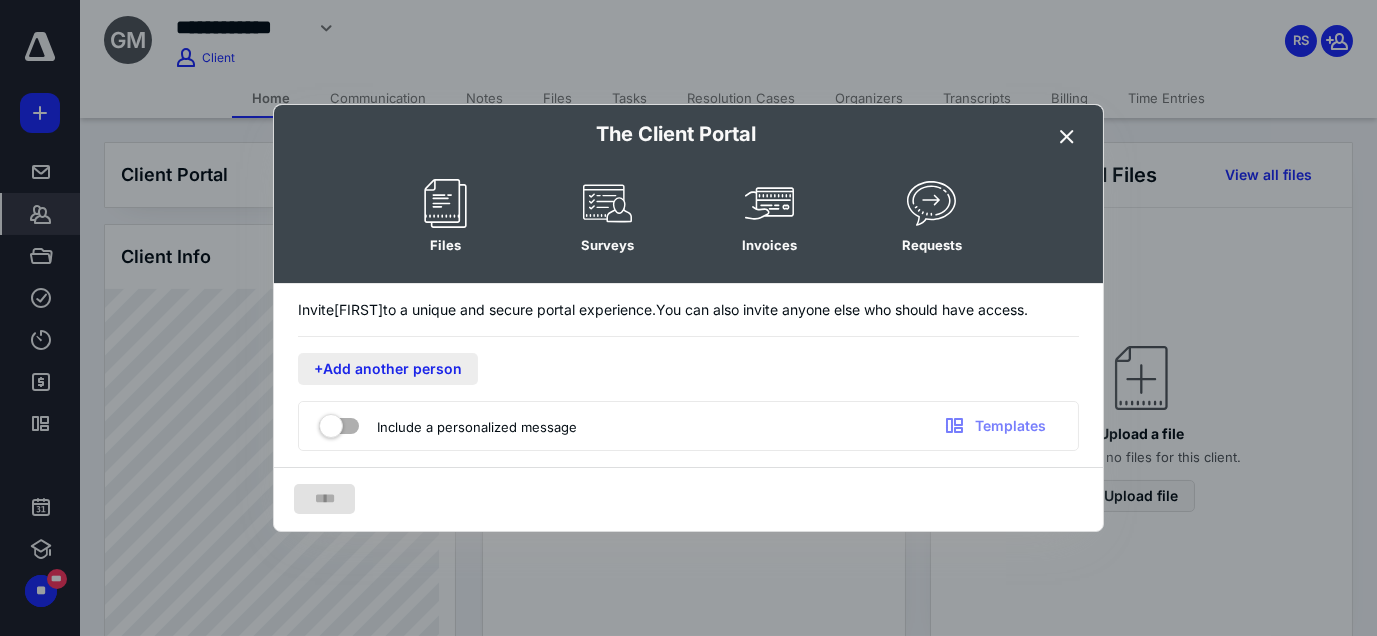 click on "+Add another person" at bounding box center [388, 369] 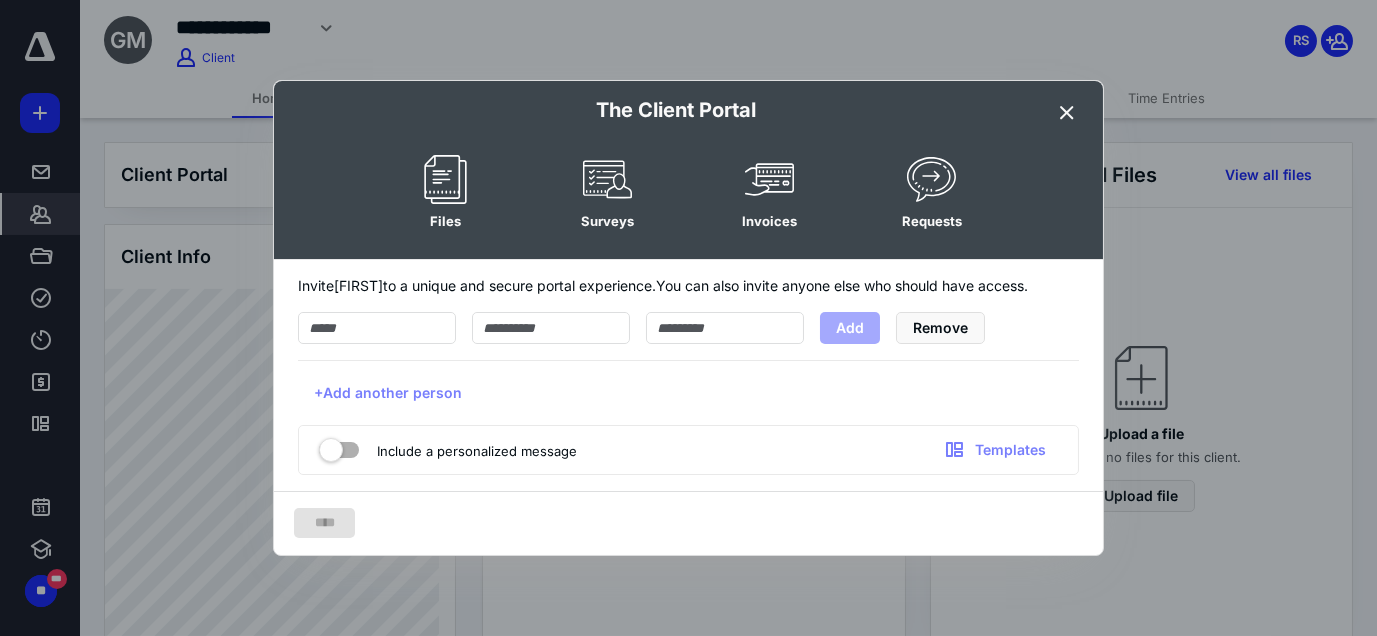 click at bounding box center [1067, 113] 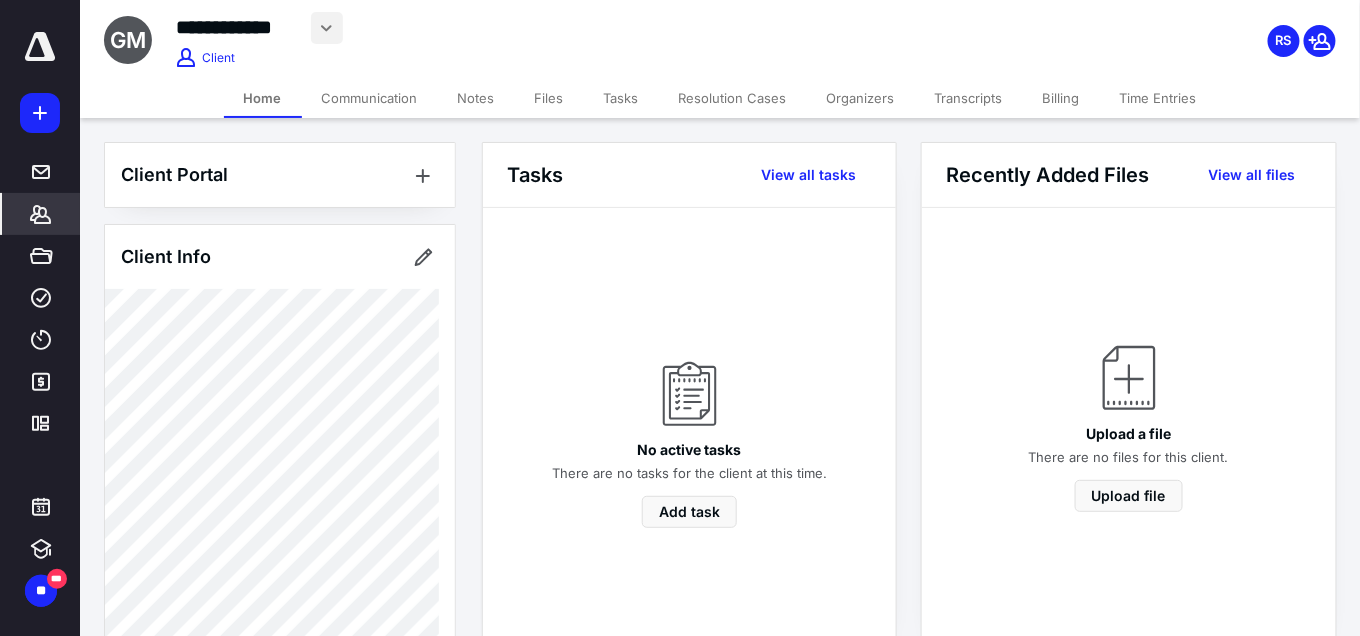 click at bounding box center [327, 28] 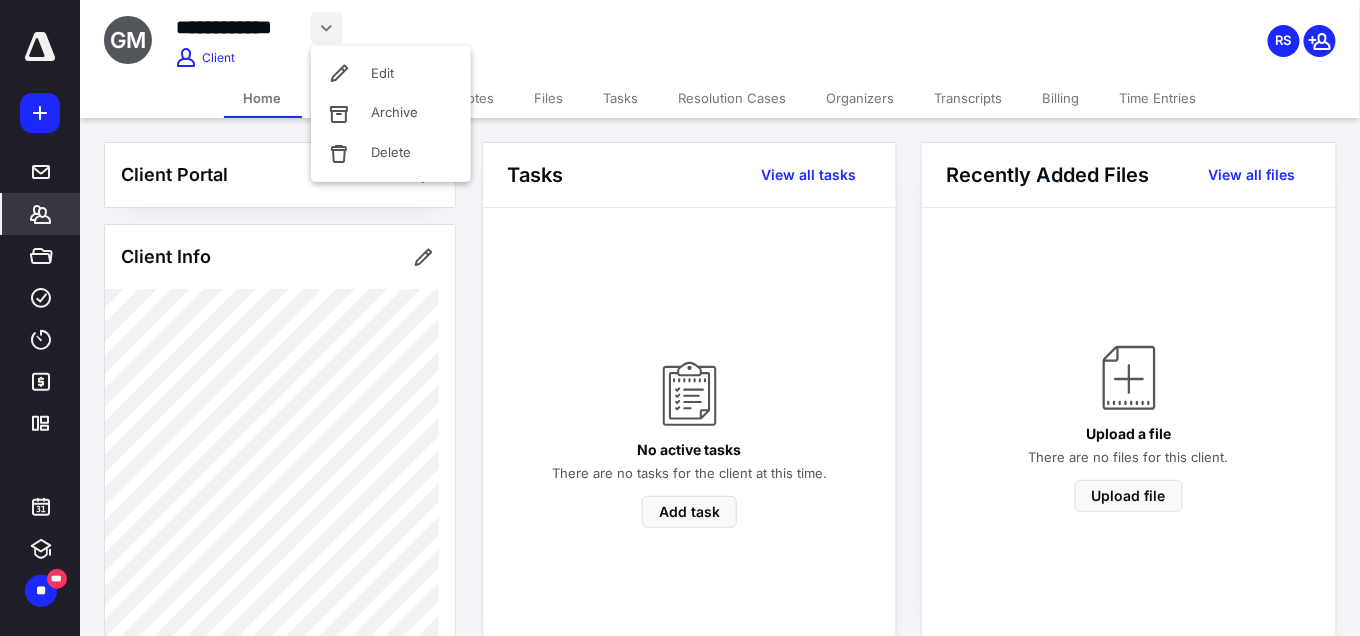 click on "**********" at bounding box center [512, 35] 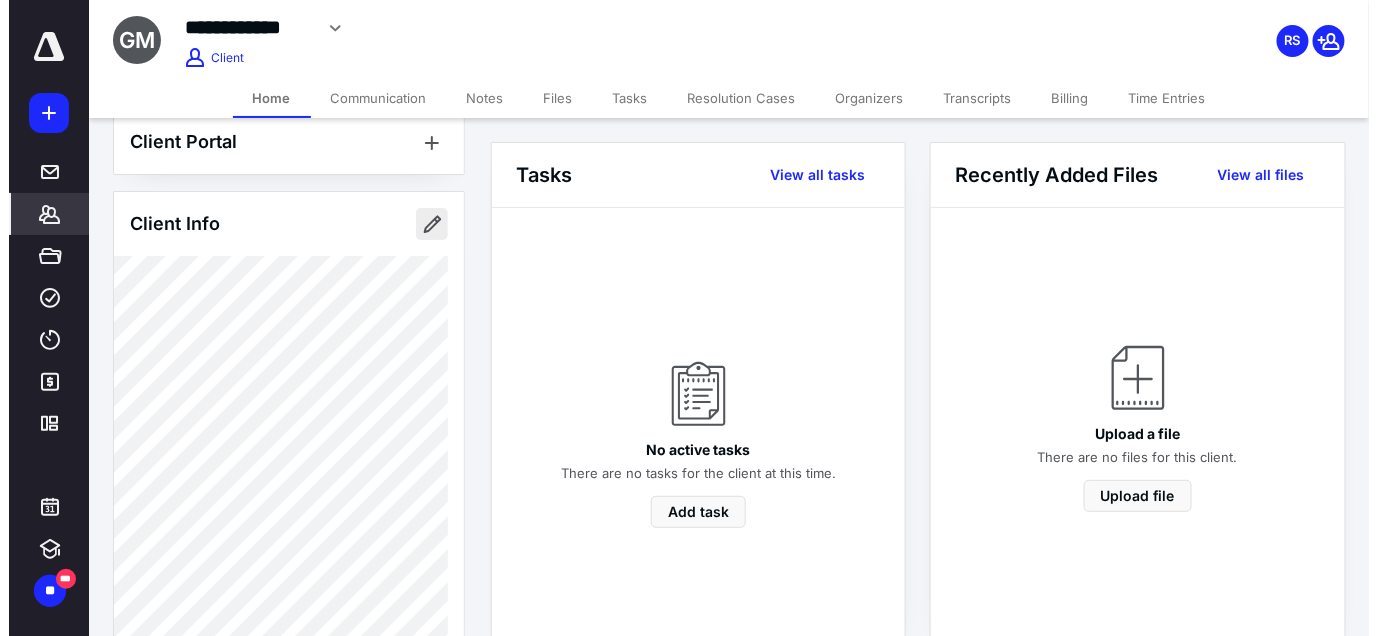 scroll, scrollTop: 0, scrollLeft: 0, axis: both 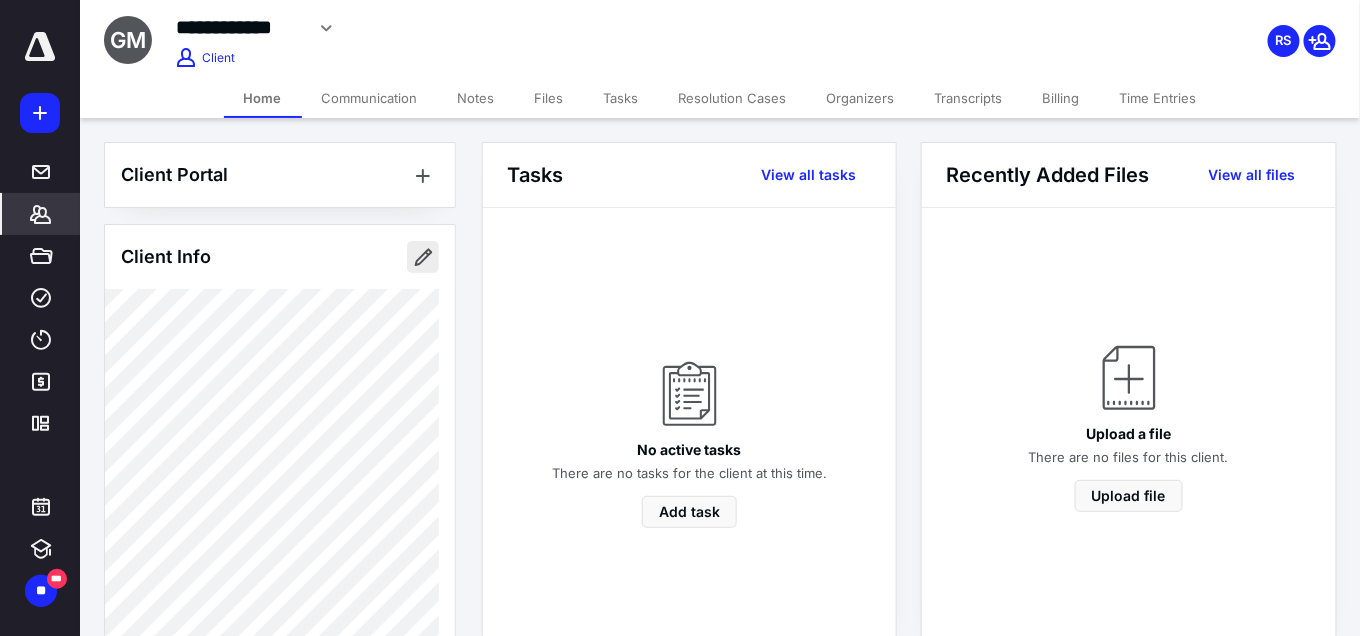 click at bounding box center (423, 257) 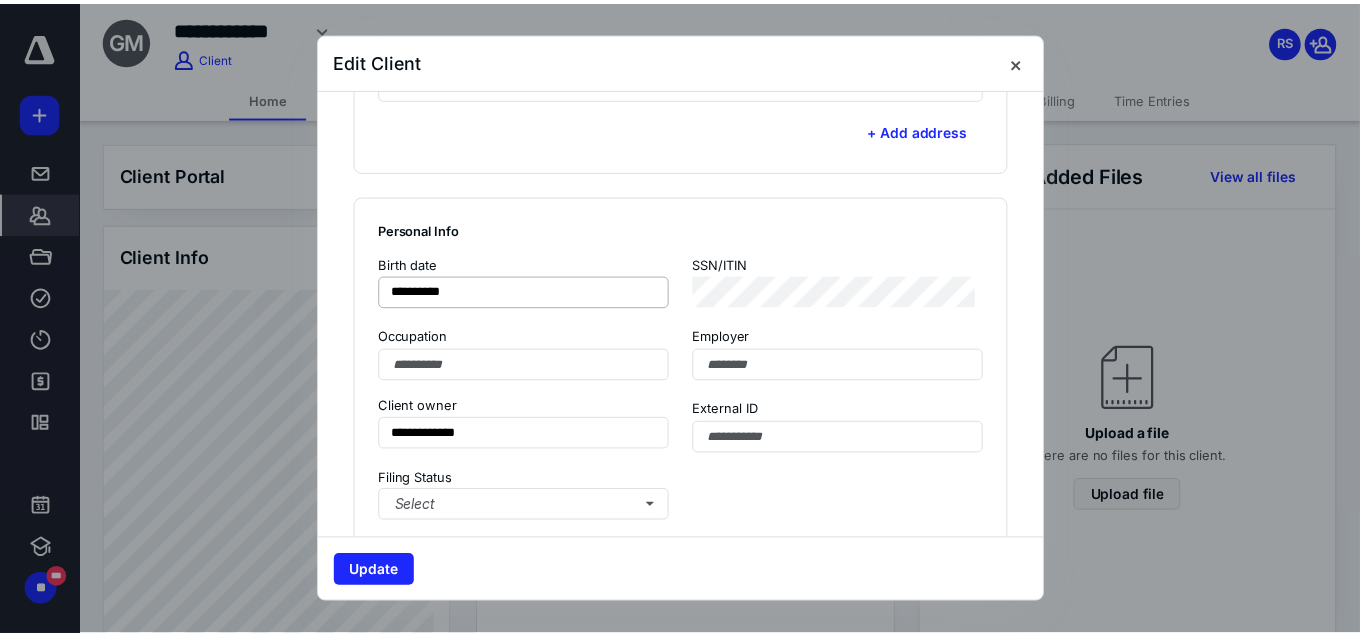 scroll, scrollTop: 1333, scrollLeft: 0, axis: vertical 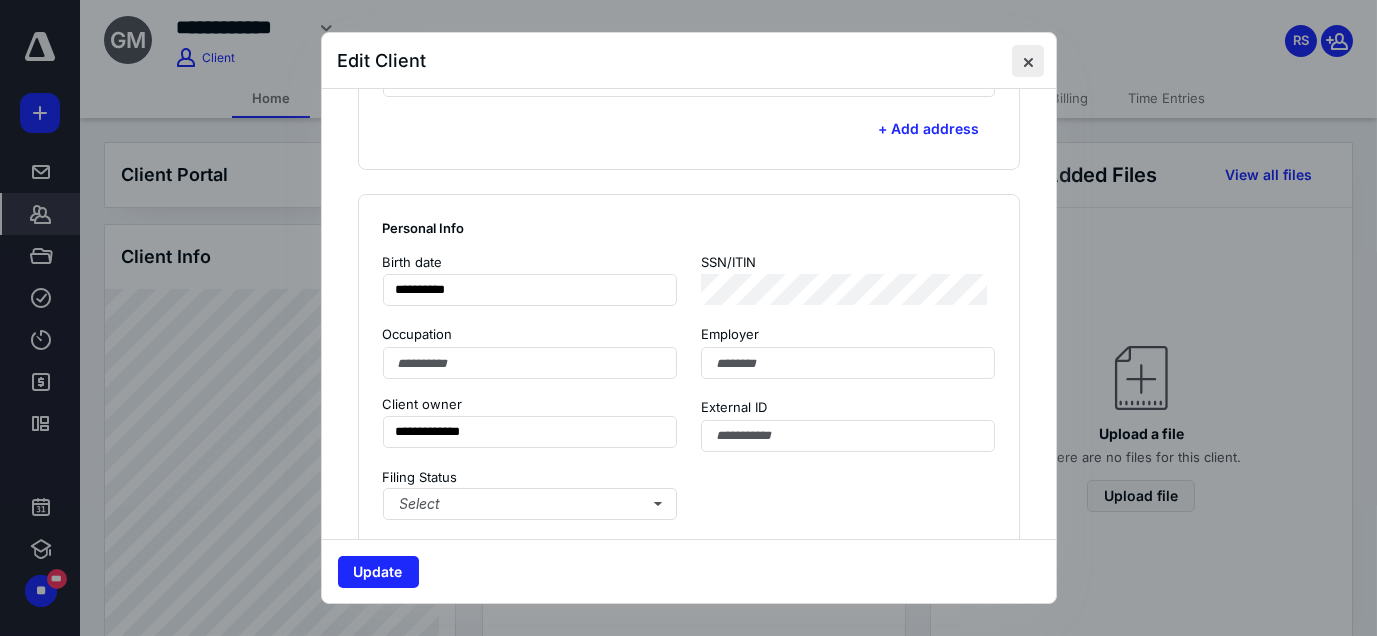 click at bounding box center (1028, 61) 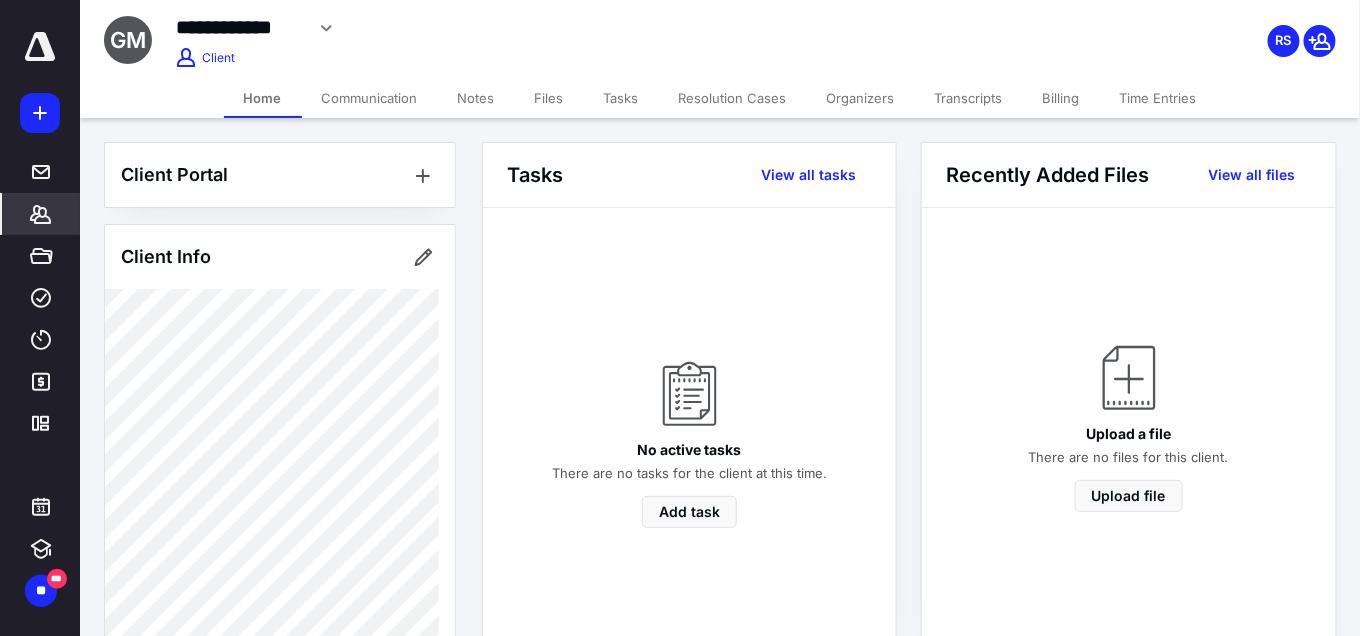 click on "Client" at bounding box center [218, 58] 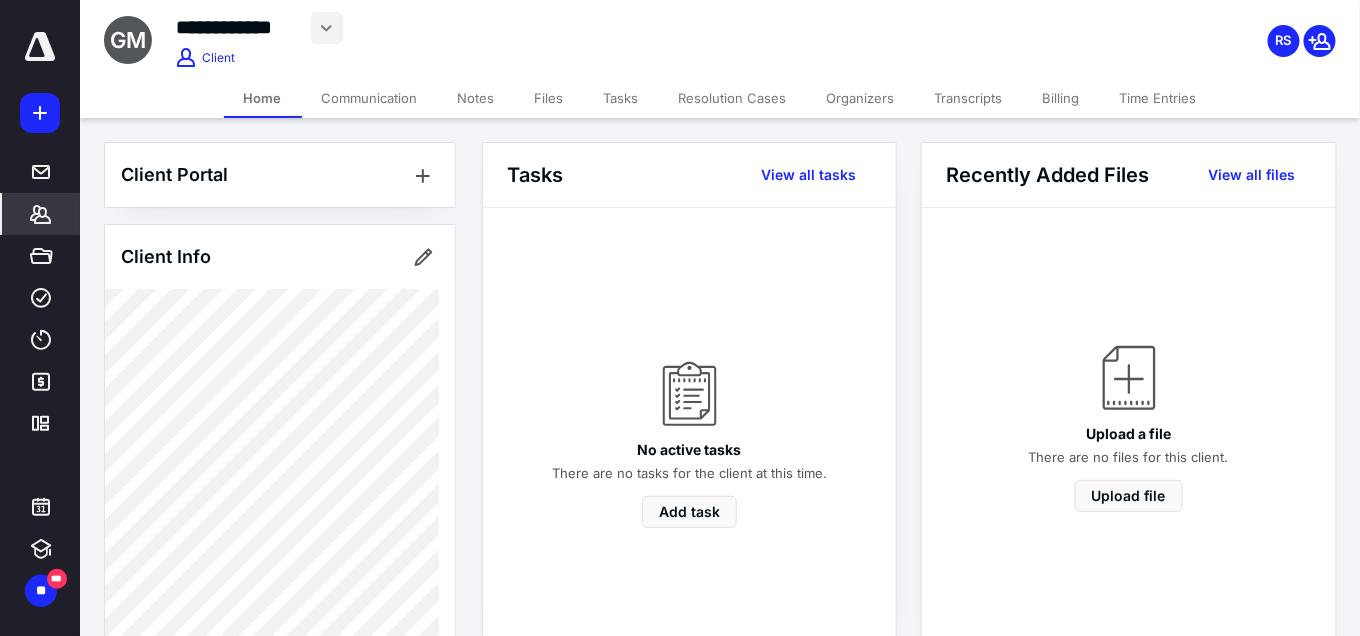 click at bounding box center [327, 28] 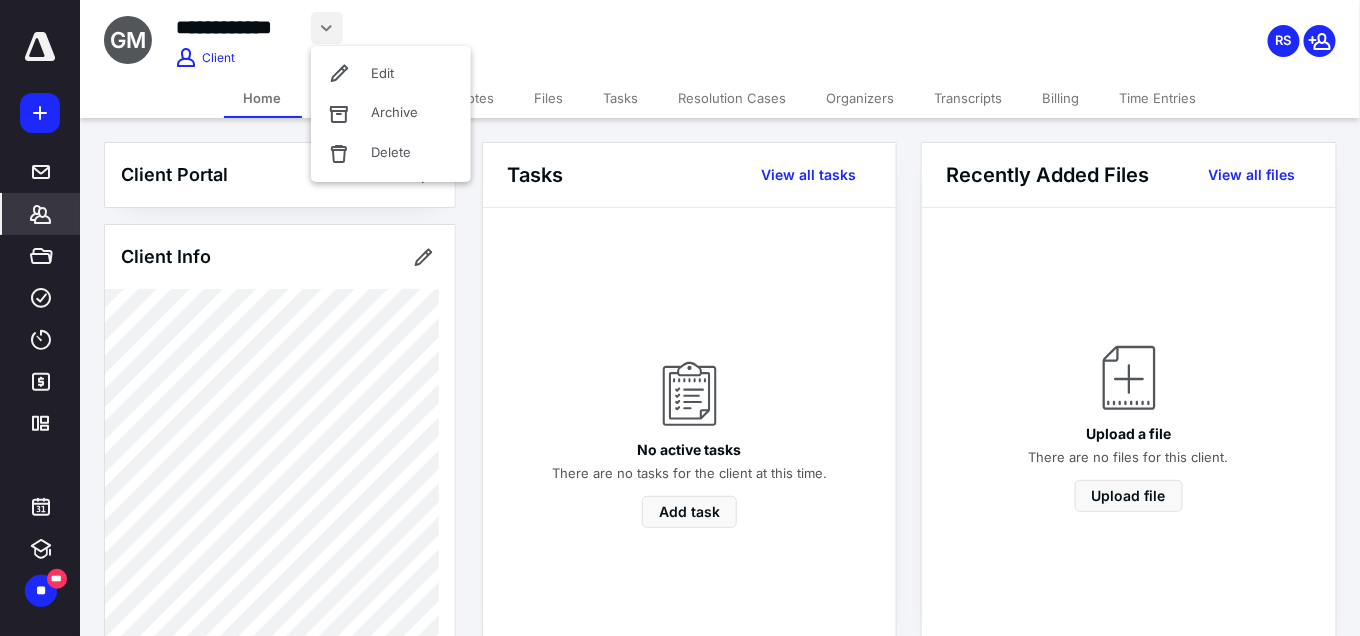 click on "**********" at bounding box center [547, 28] 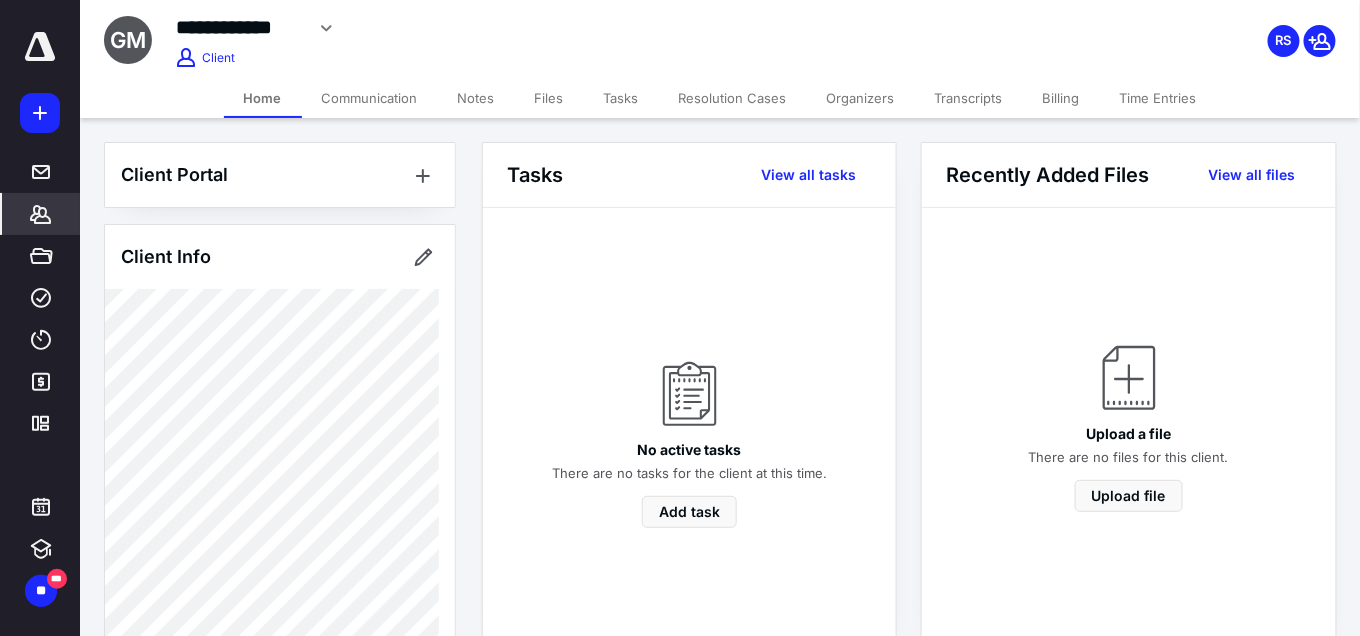 click on "GM" at bounding box center [128, 40] 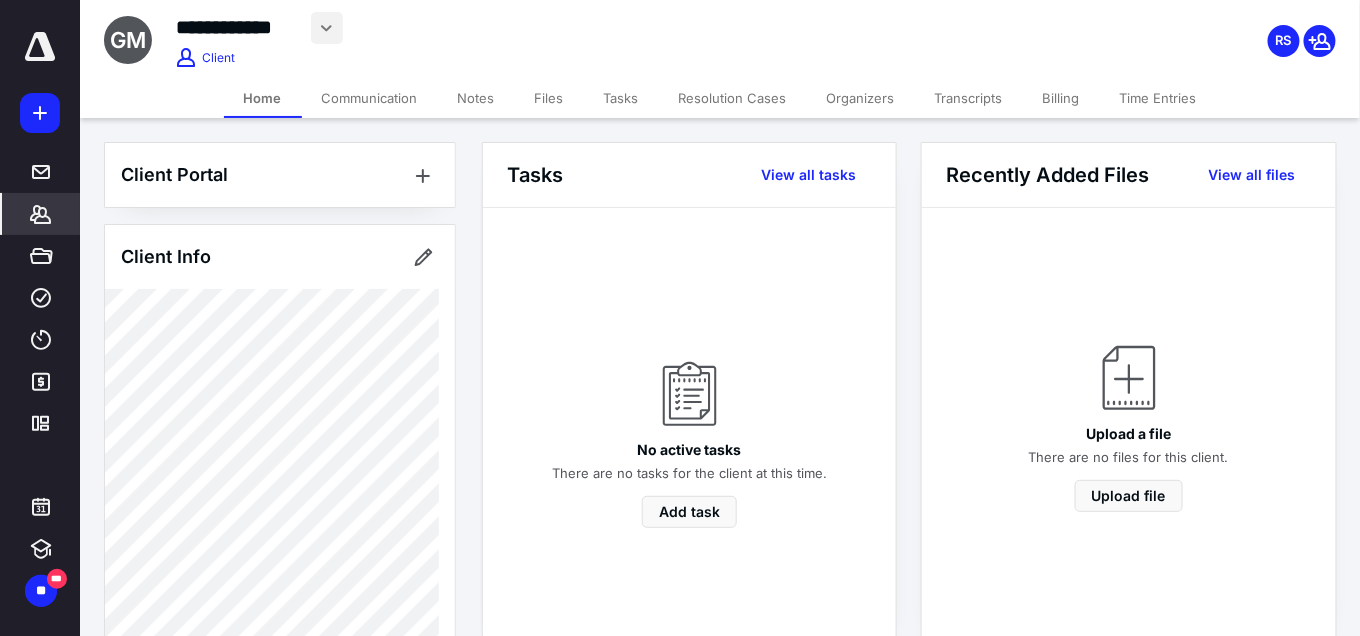 click at bounding box center (327, 28) 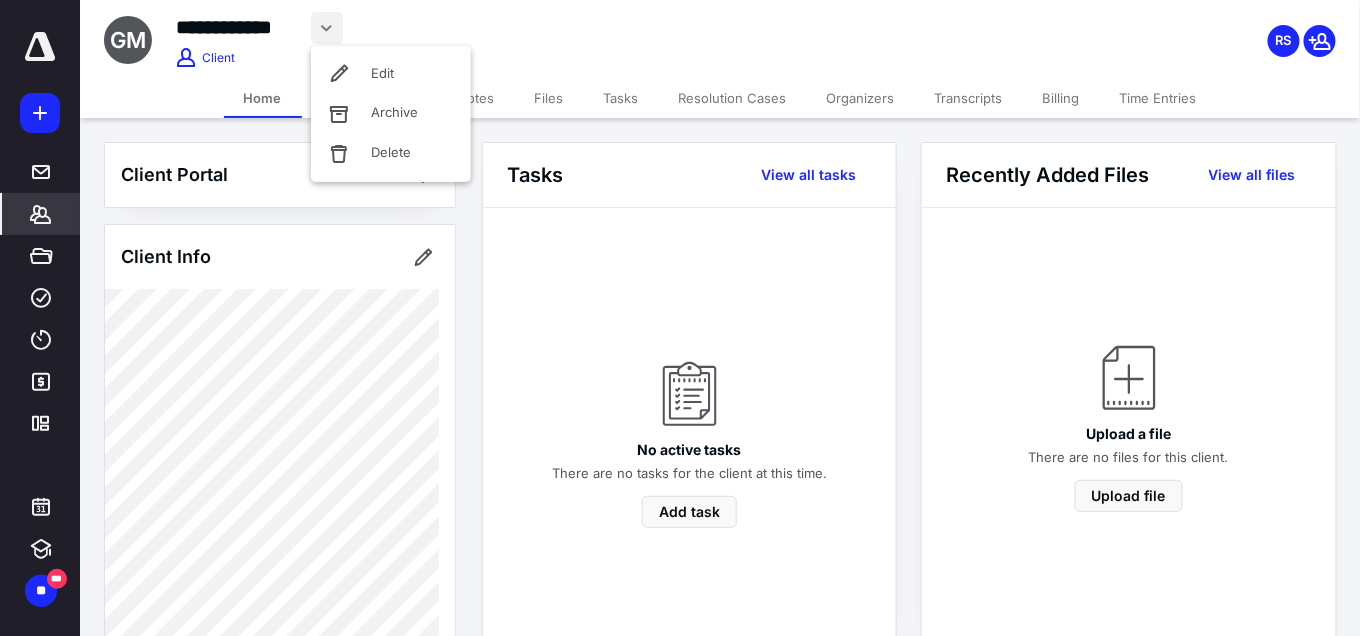 click on "**********" at bounding box center (547, 28) 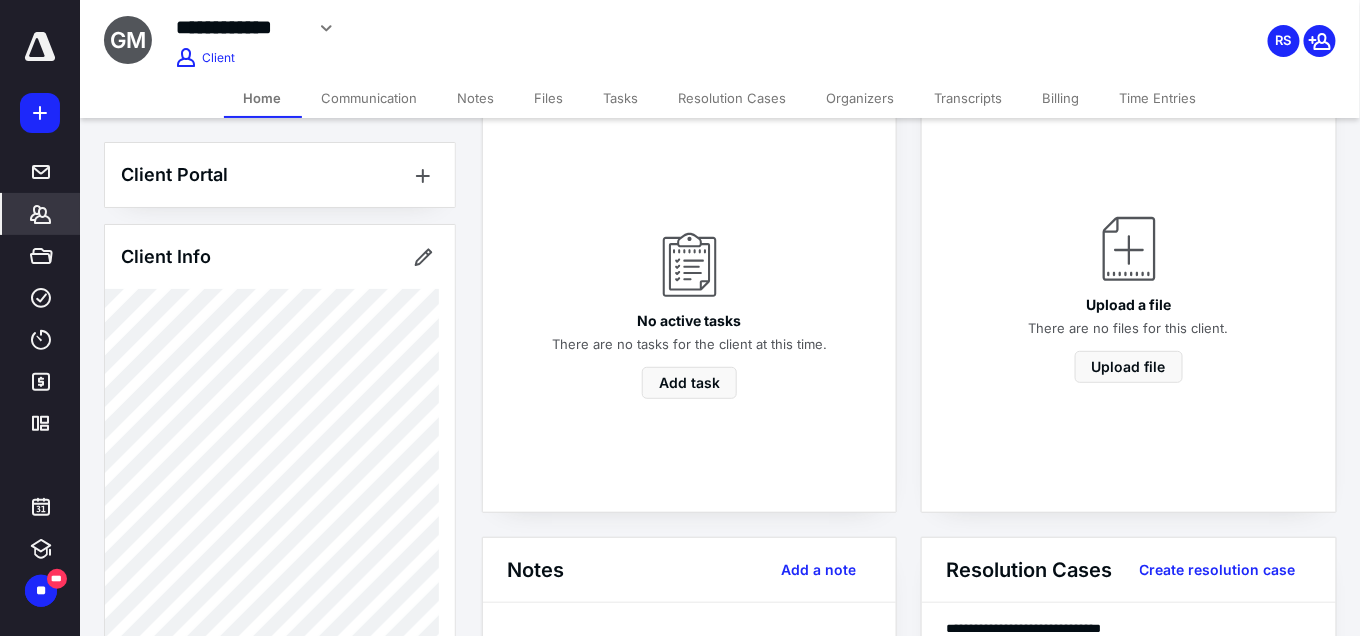 scroll, scrollTop: 333, scrollLeft: 0, axis: vertical 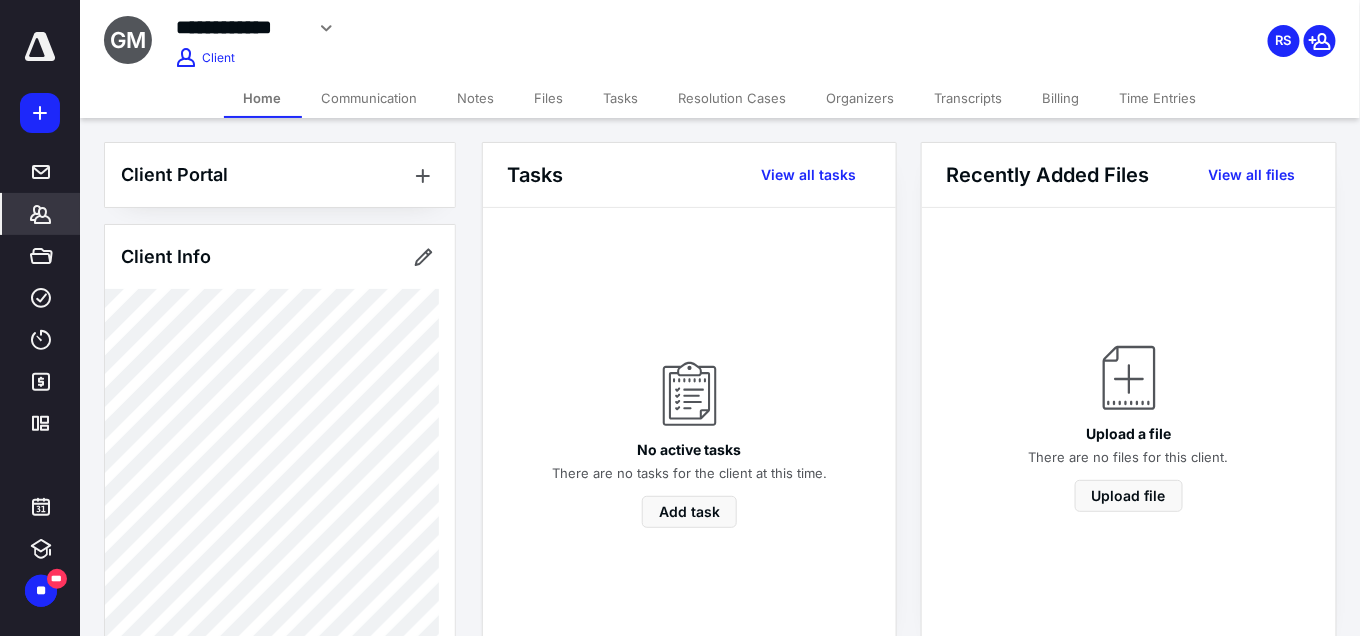 click on "Client Portal" at bounding box center [174, 175] 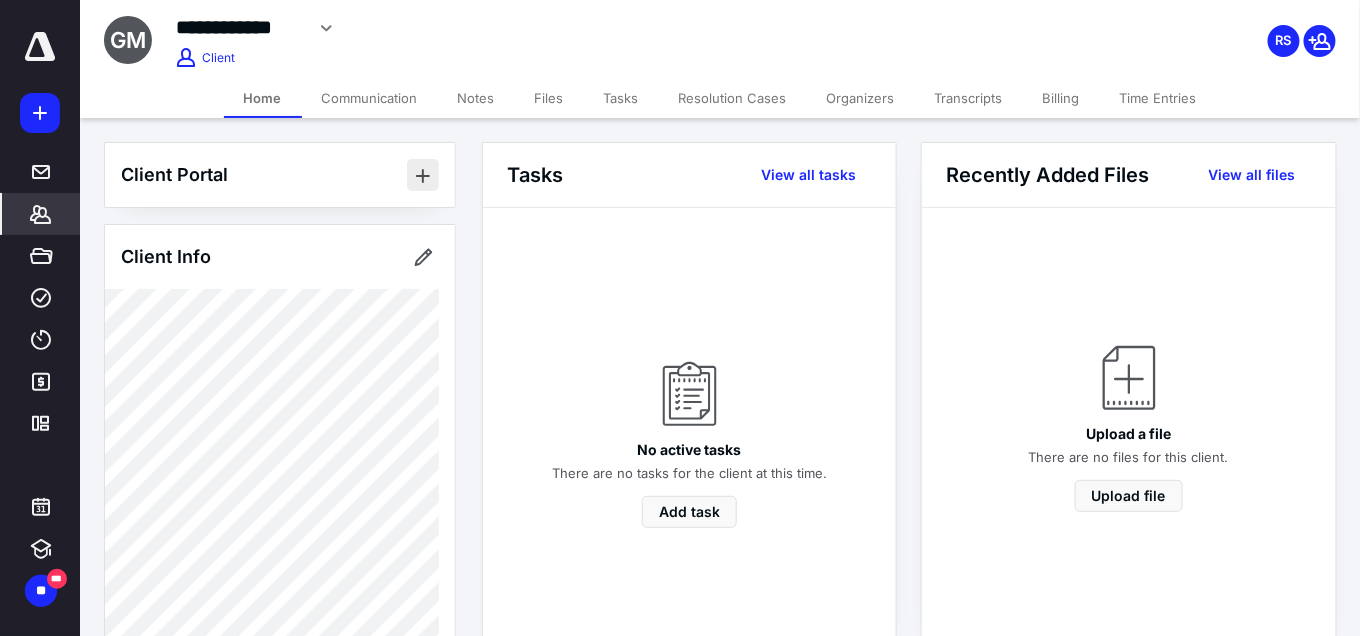 click at bounding box center [423, 175] 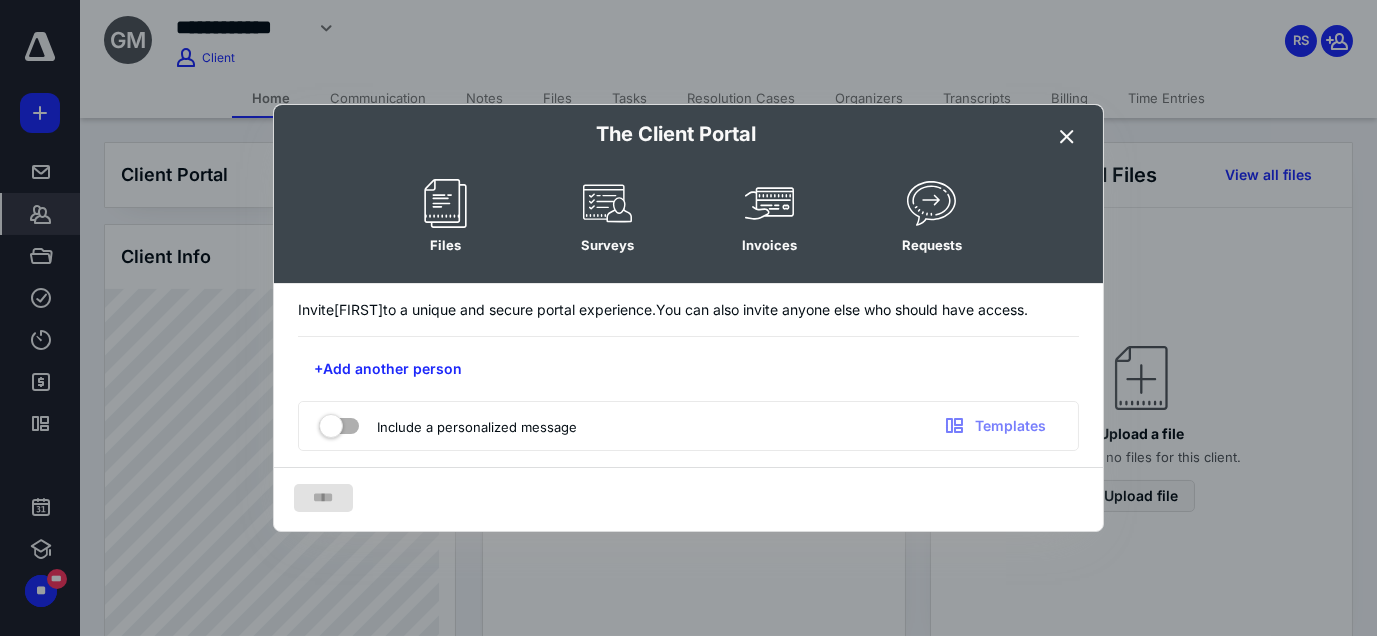 drag, startPoint x: 375, startPoint y: 207, endPoint x: 411, endPoint y: 205, distance: 36.05551 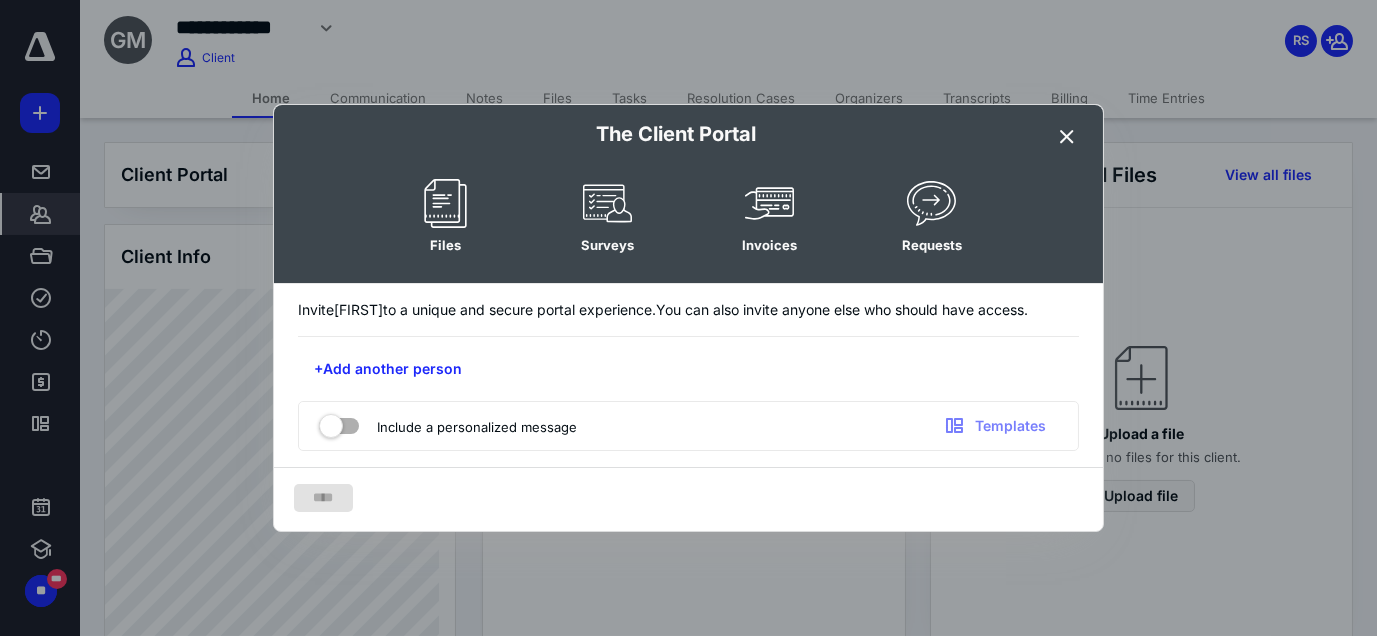 click at bounding box center (1067, 137) 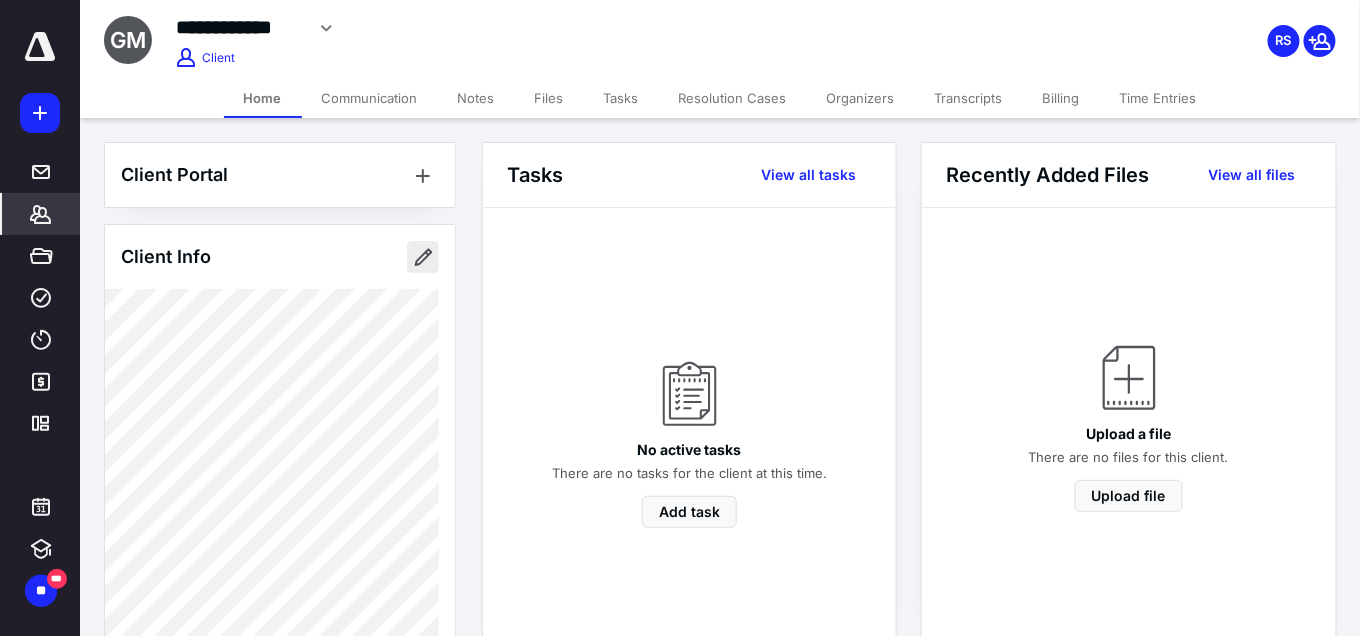 click at bounding box center [423, 257] 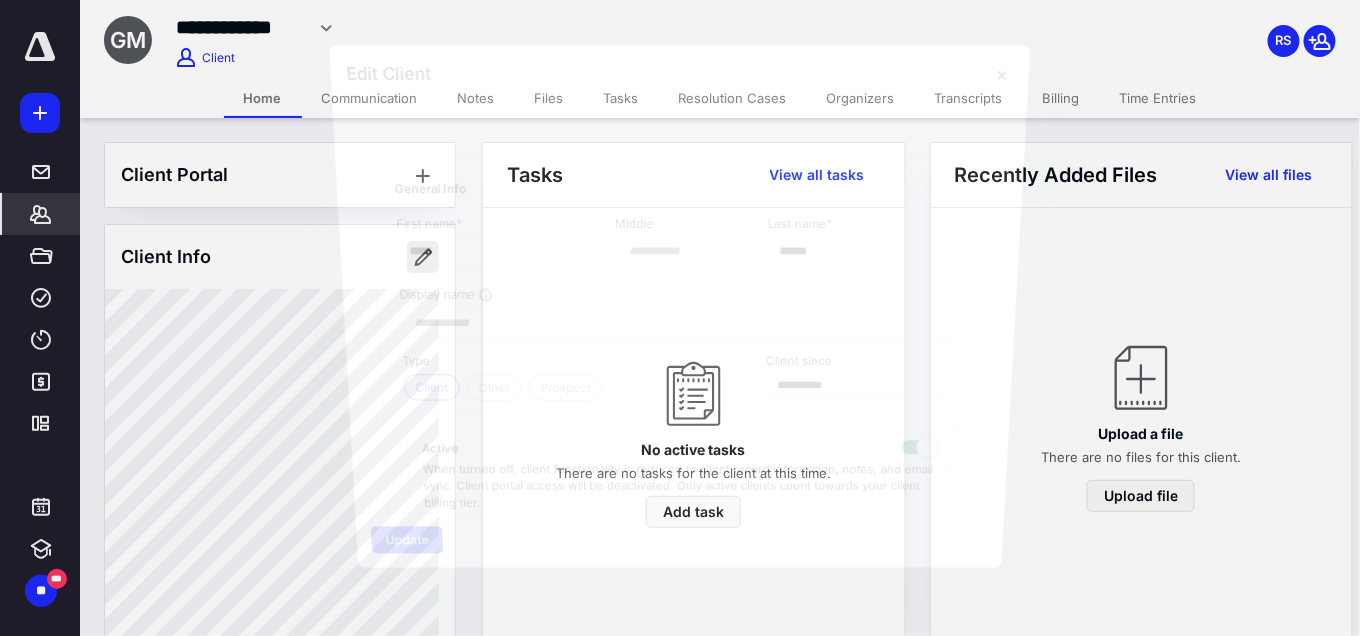 type on "**********" 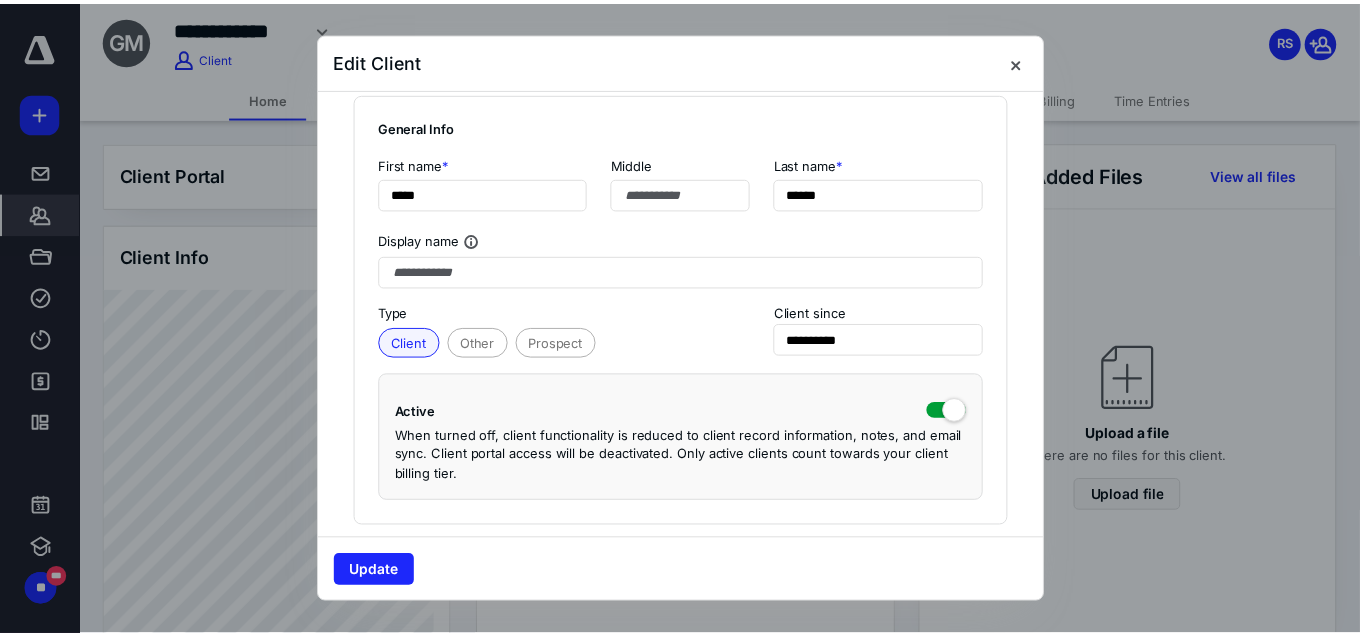 scroll, scrollTop: 0, scrollLeft: 0, axis: both 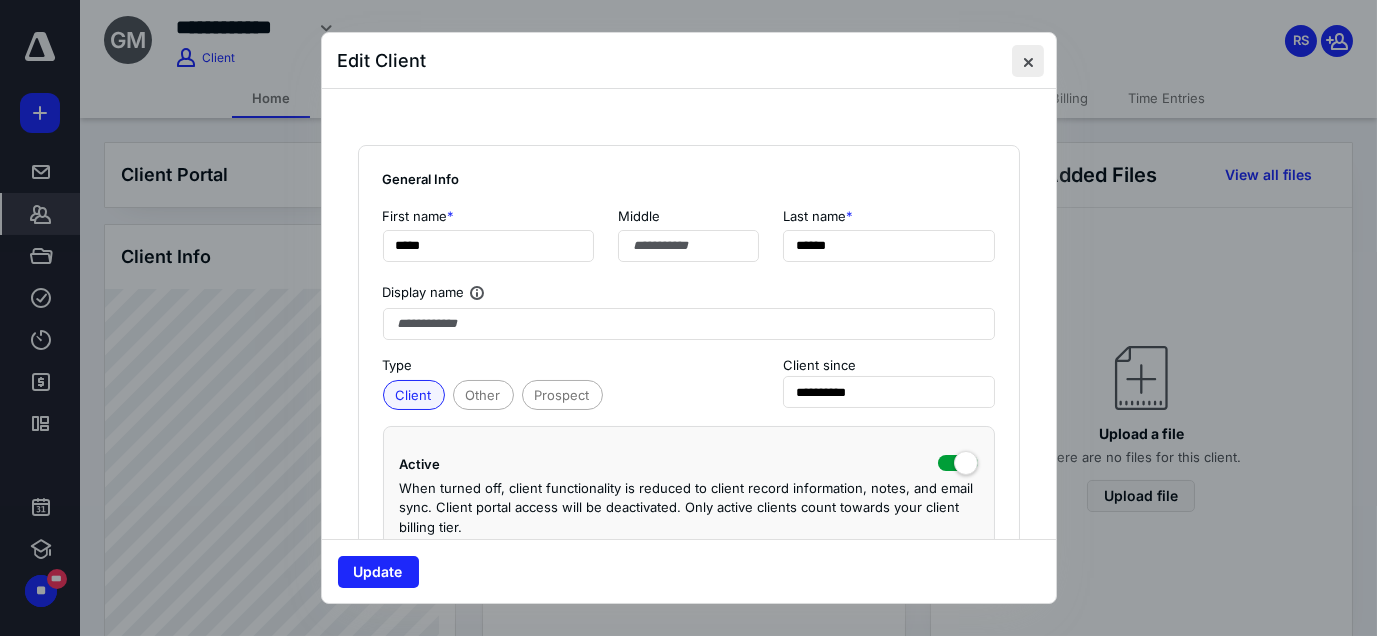 click at bounding box center [1028, 61] 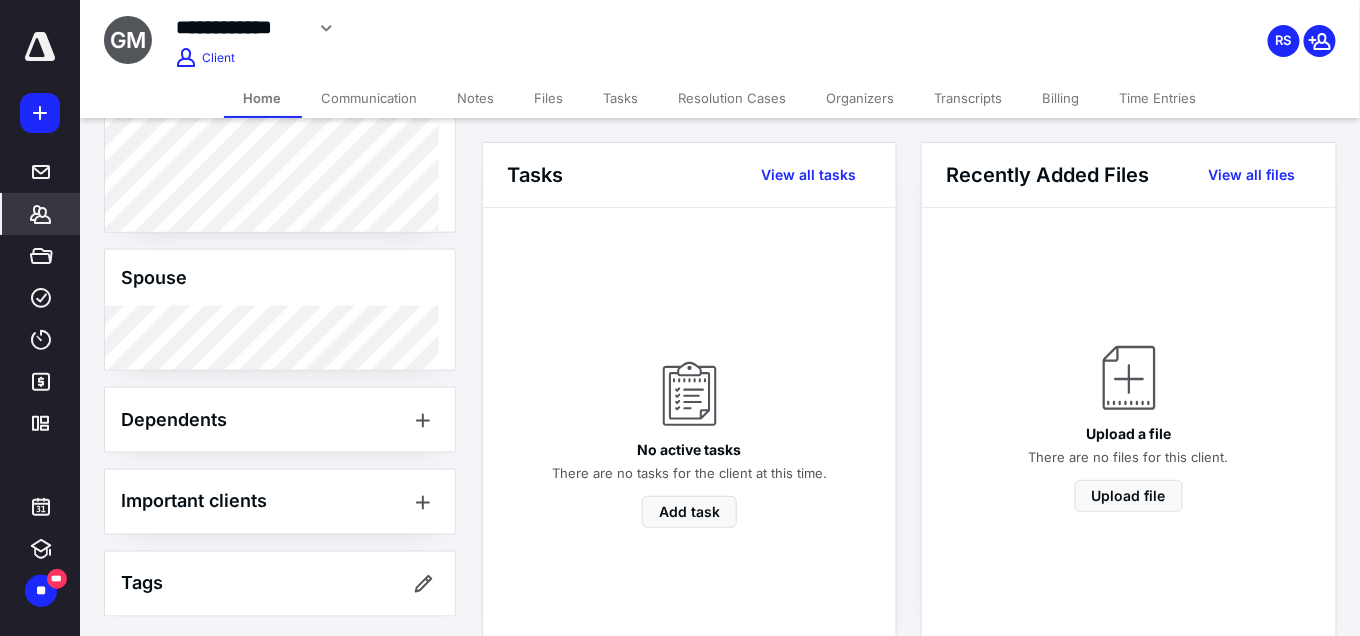 scroll, scrollTop: 813, scrollLeft: 0, axis: vertical 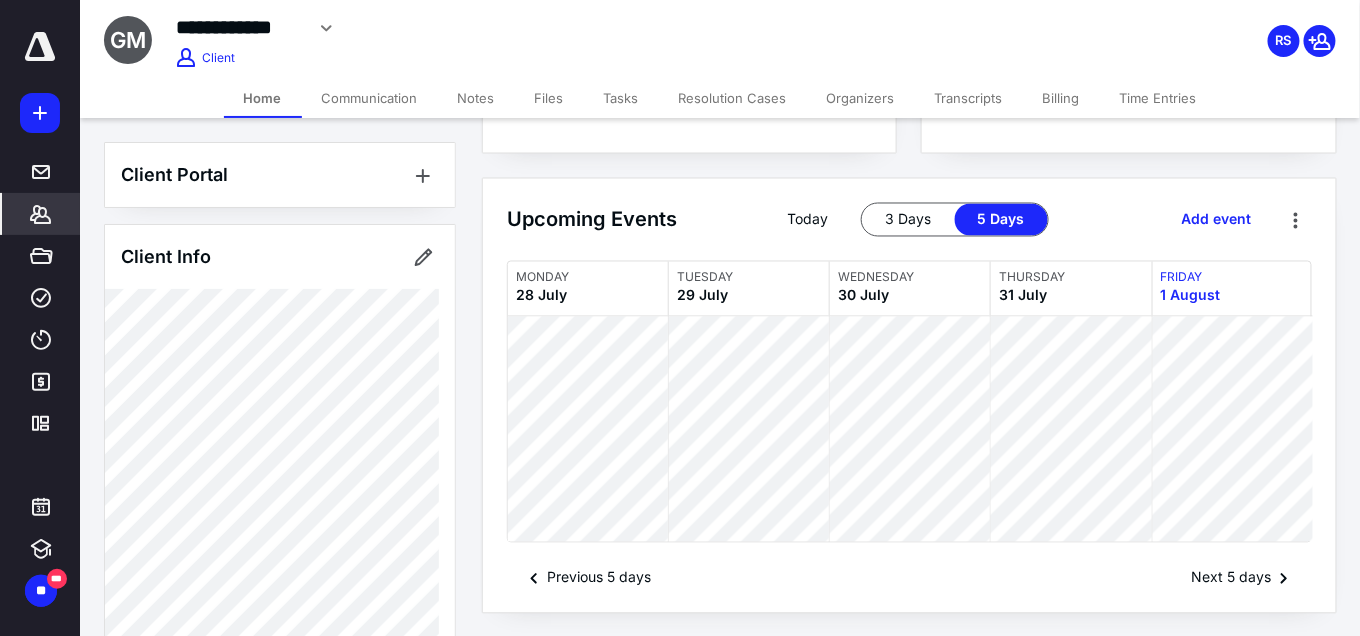 click on "Client" at bounding box center [218, 58] 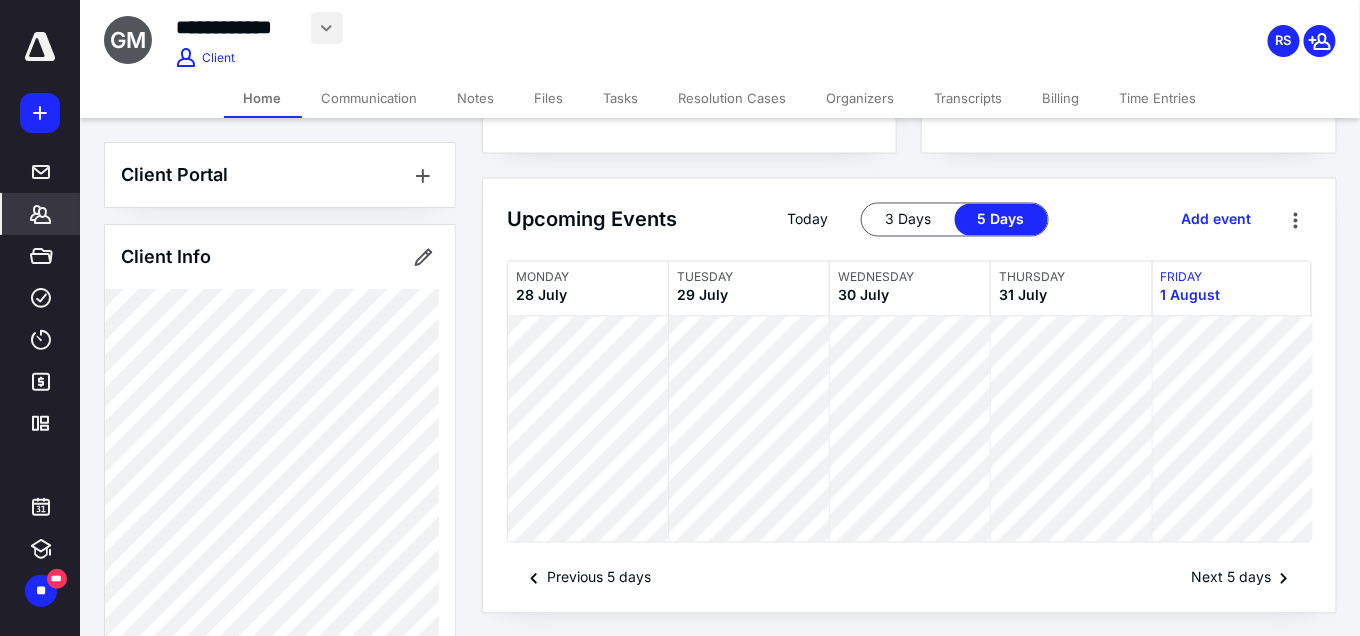 click at bounding box center (327, 28) 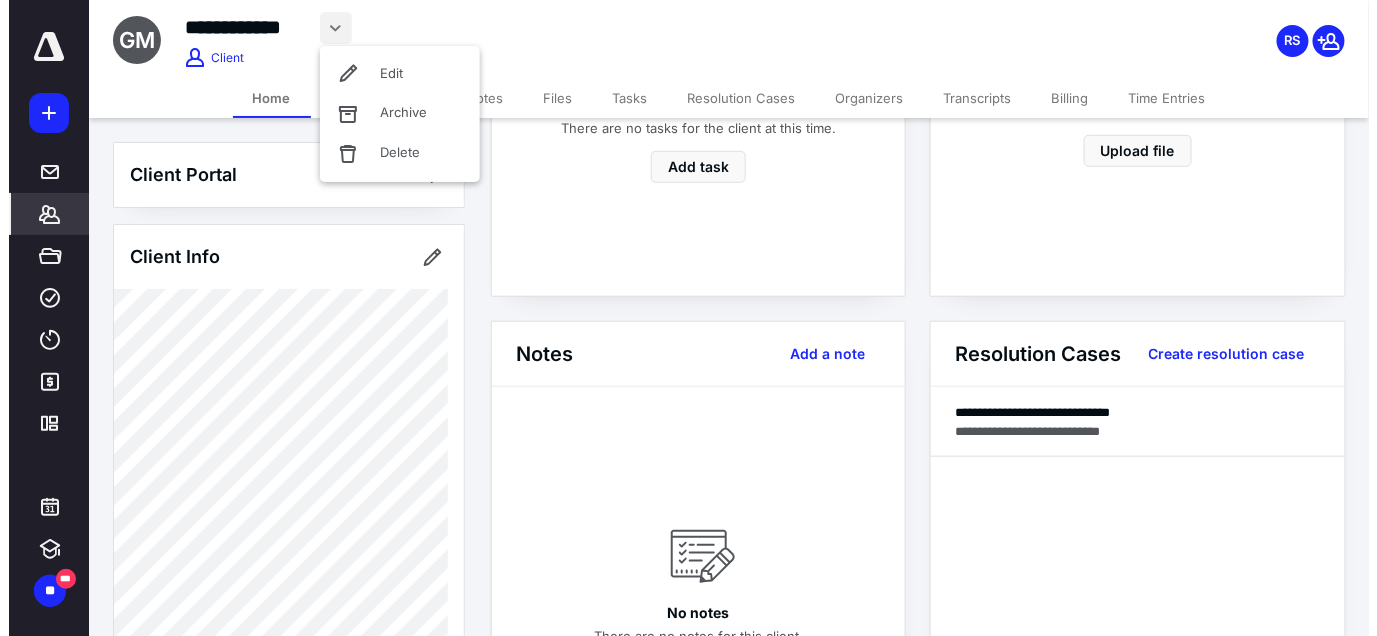 scroll, scrollTop: 0, scrollLeft: 0, axis: both 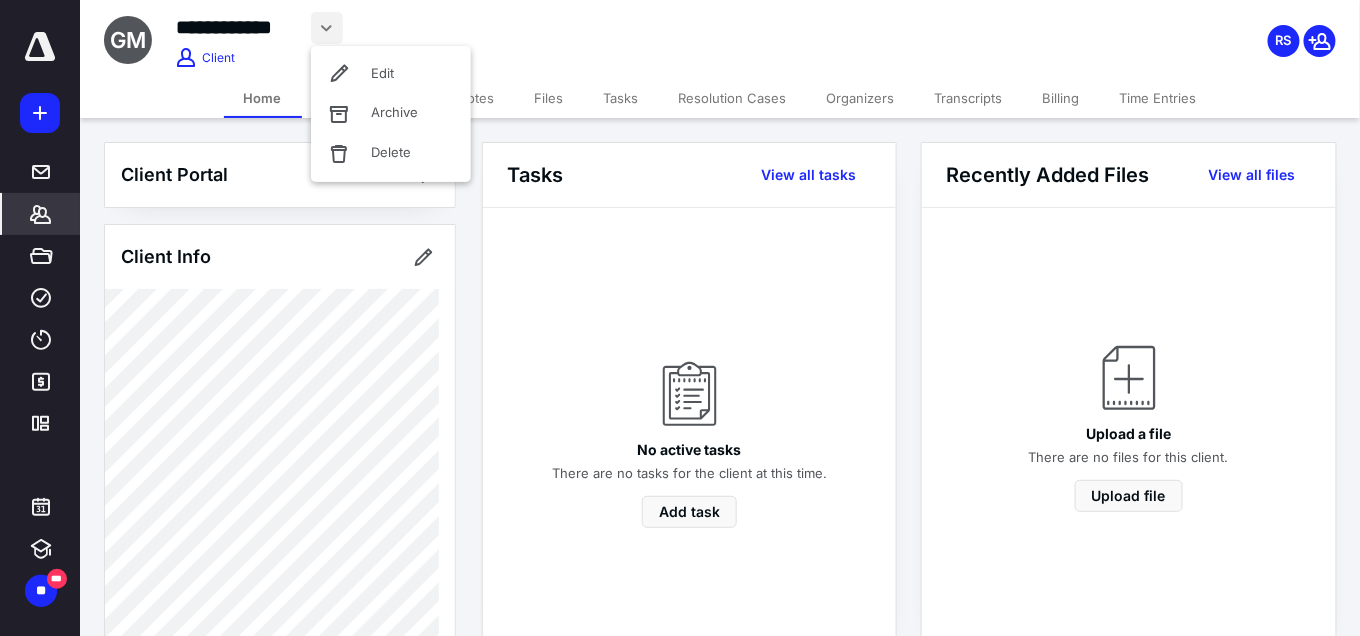 click on "**********" at bounding box center [512, 25] 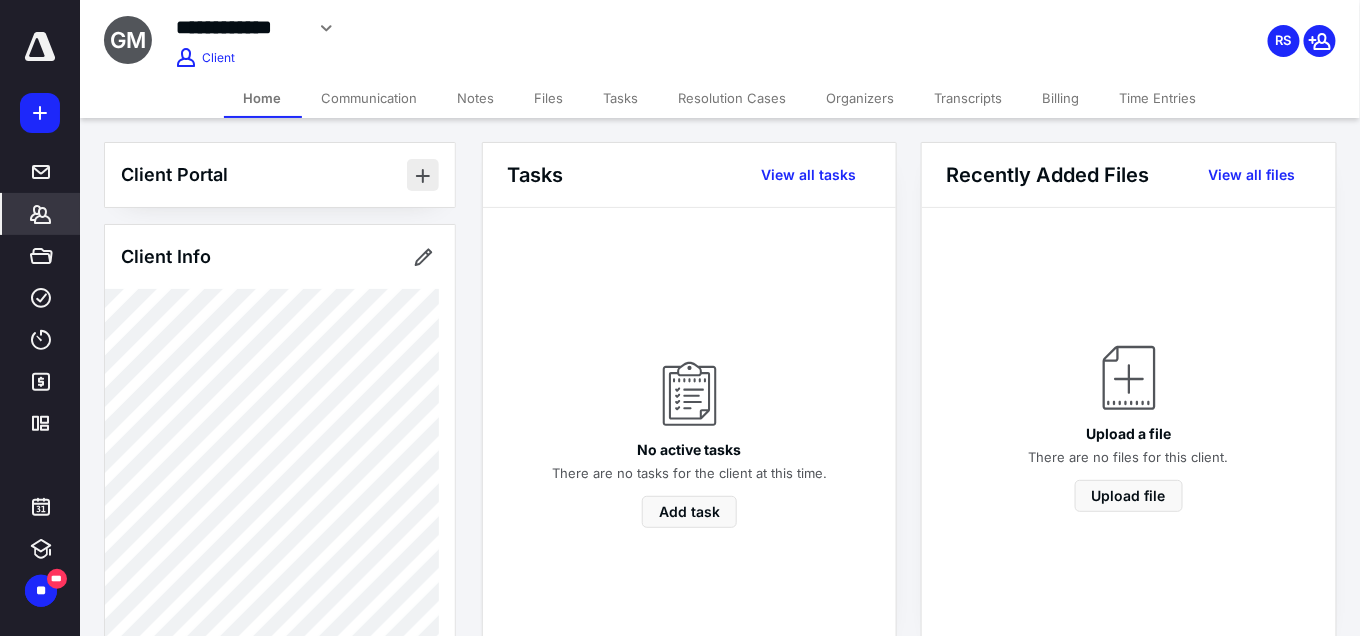 click at bounding box center [423, 175] 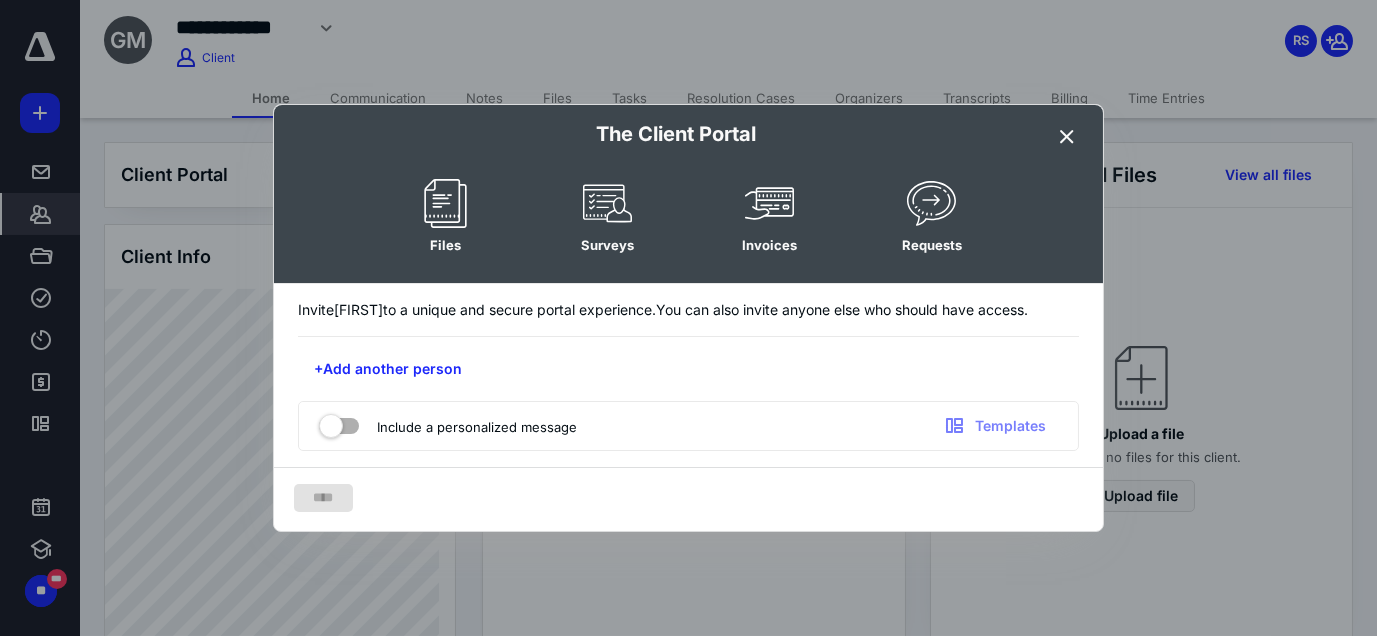 click on "The Client Portal" at bounding box center (688, 134) 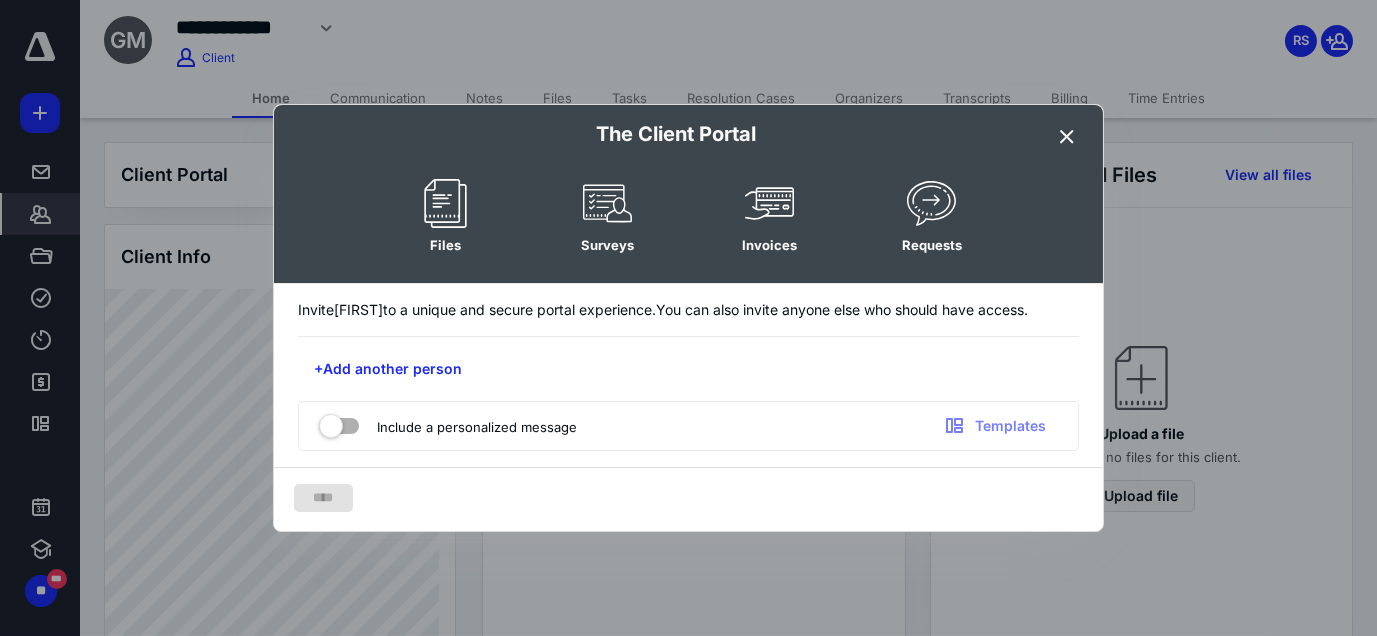 drag, startPoint x: 1073, startPoint y: 132, endPoint x: 1040, endPoint y: 126, distance: 33.54102 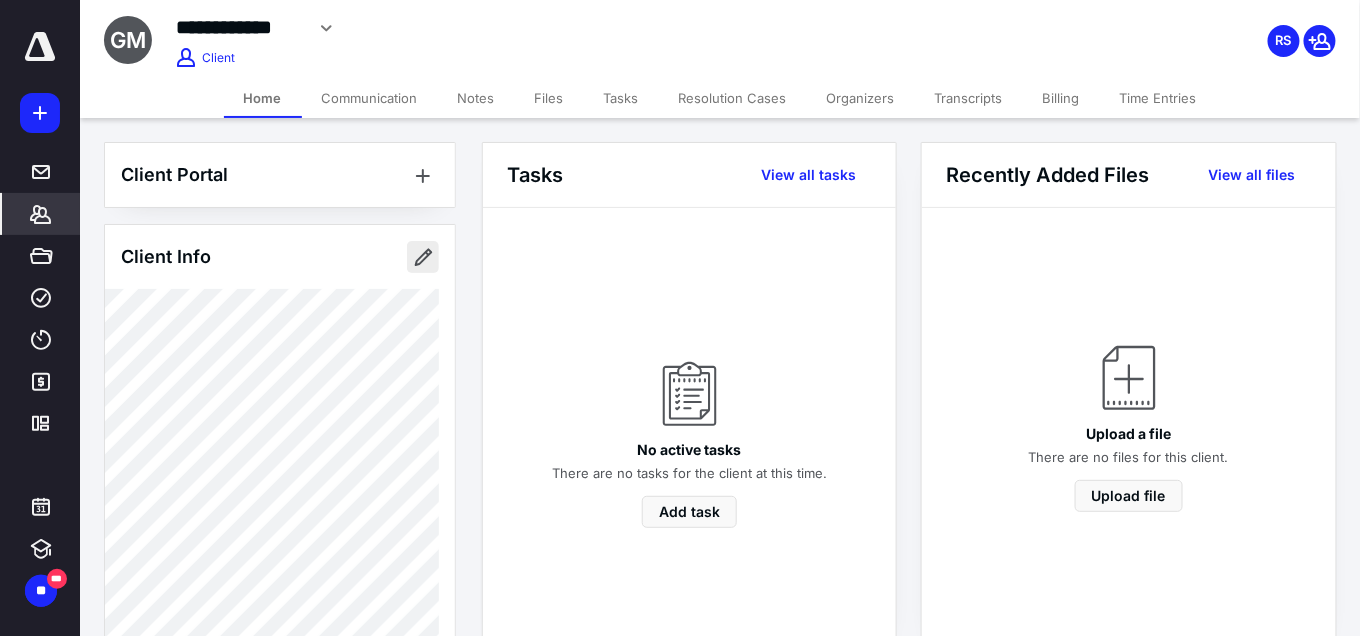 click at bounding box center [423, 257] 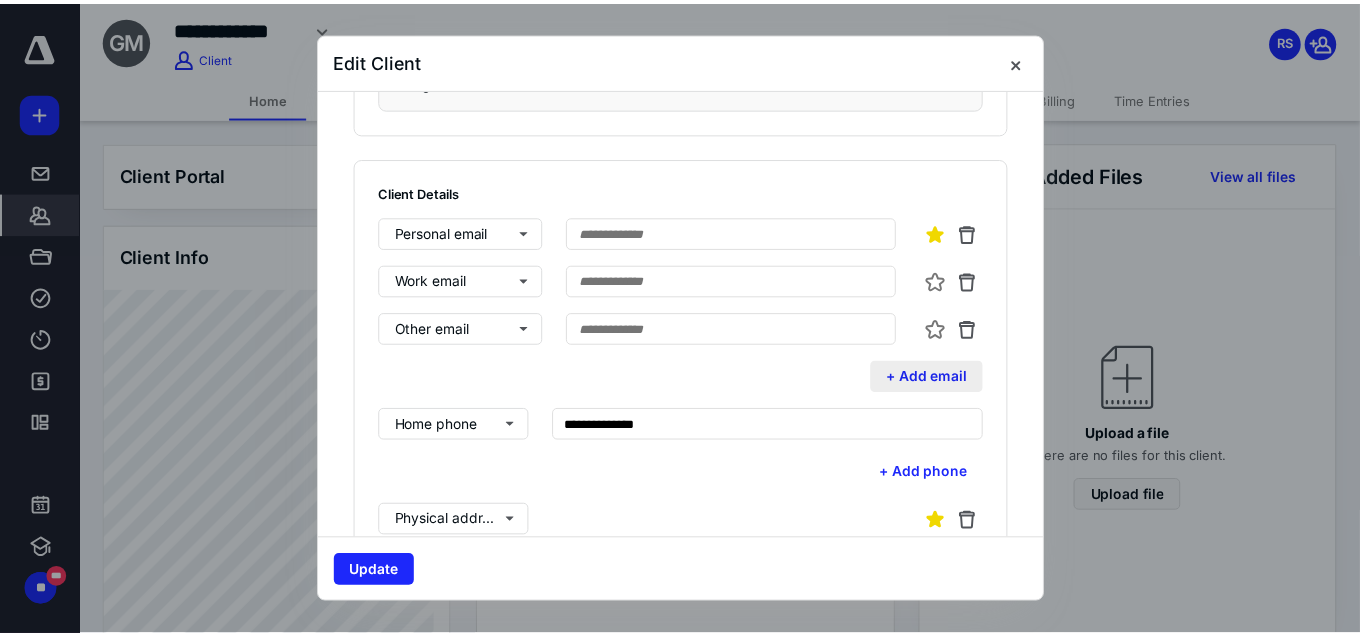 scroll, scrollTop: 444, scrollLeft: 0, axis: vertical 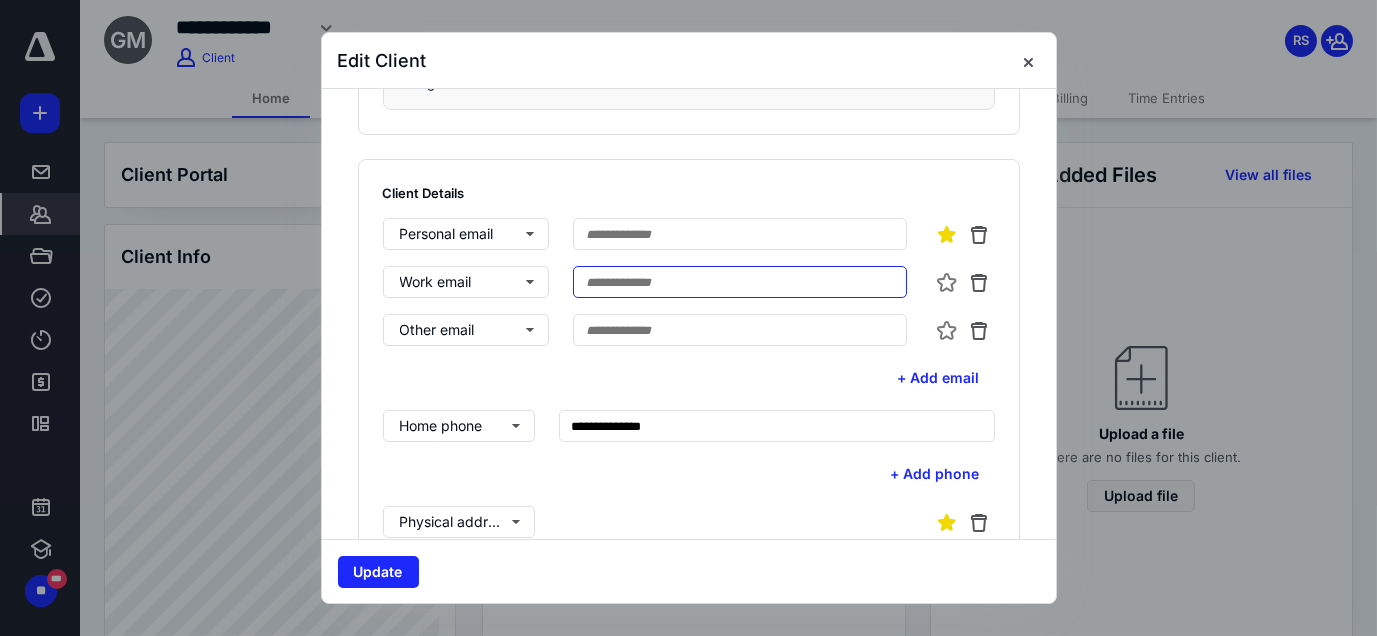 click at bounding box center [740, 282] 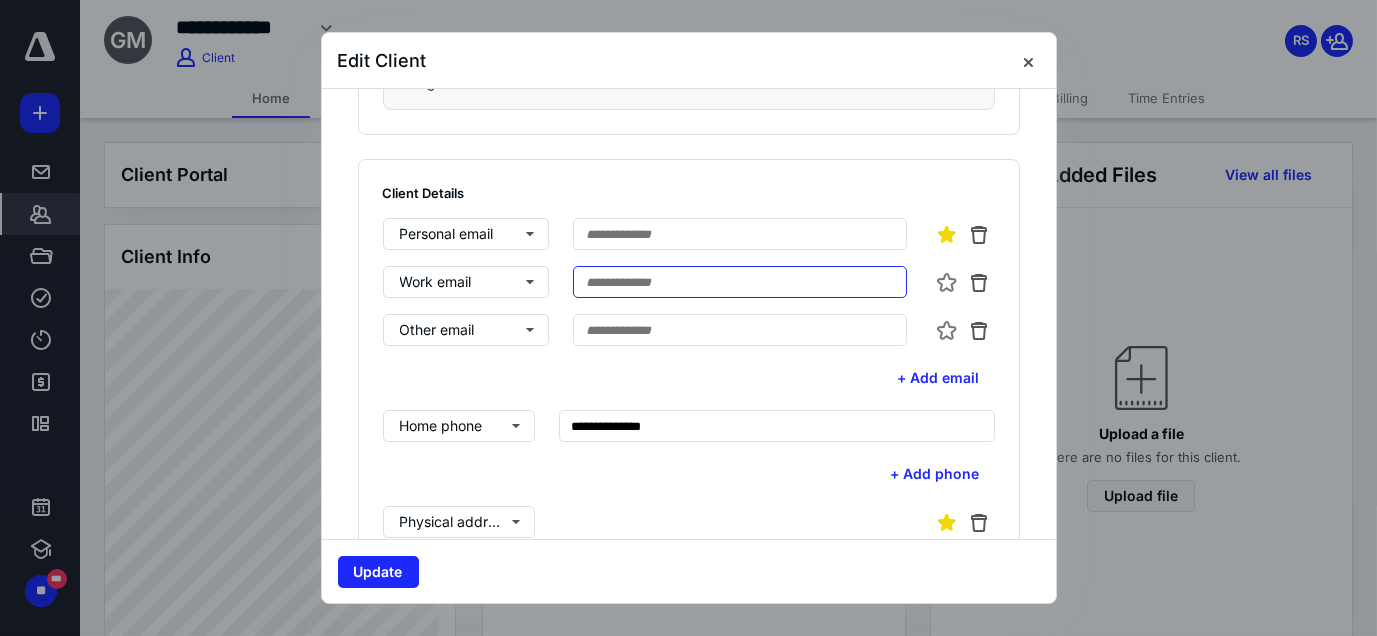 paste on "**********" 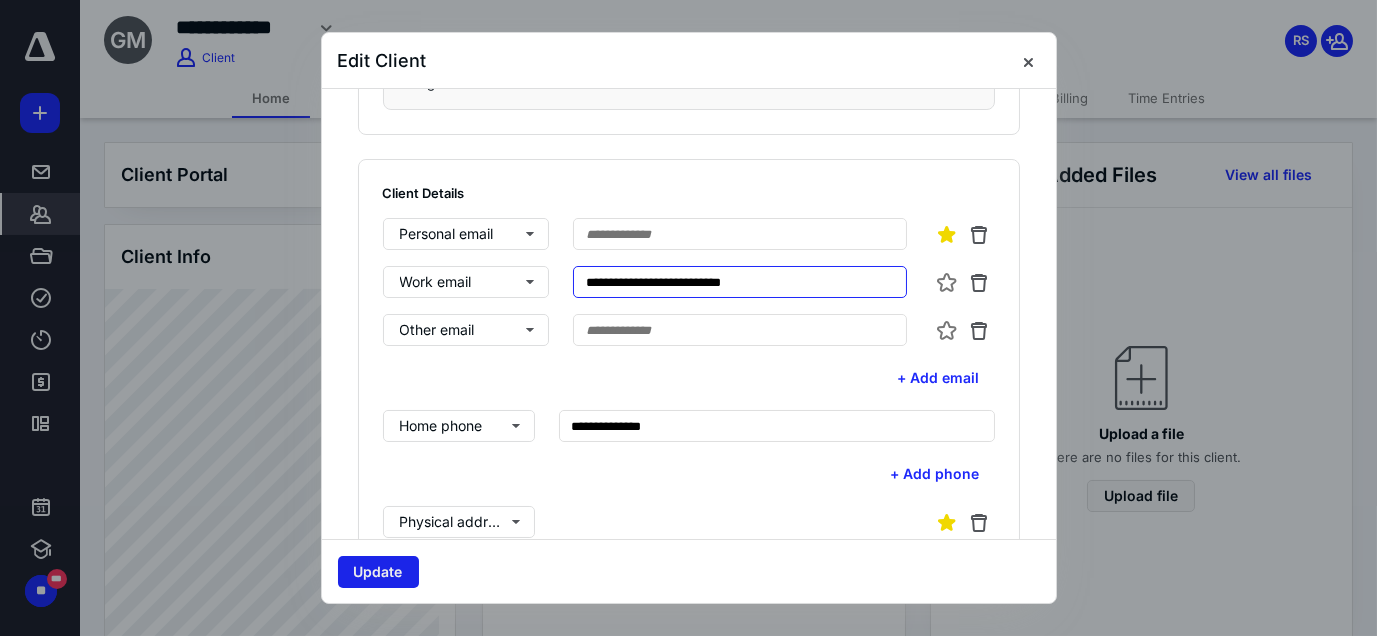 type on "**********" 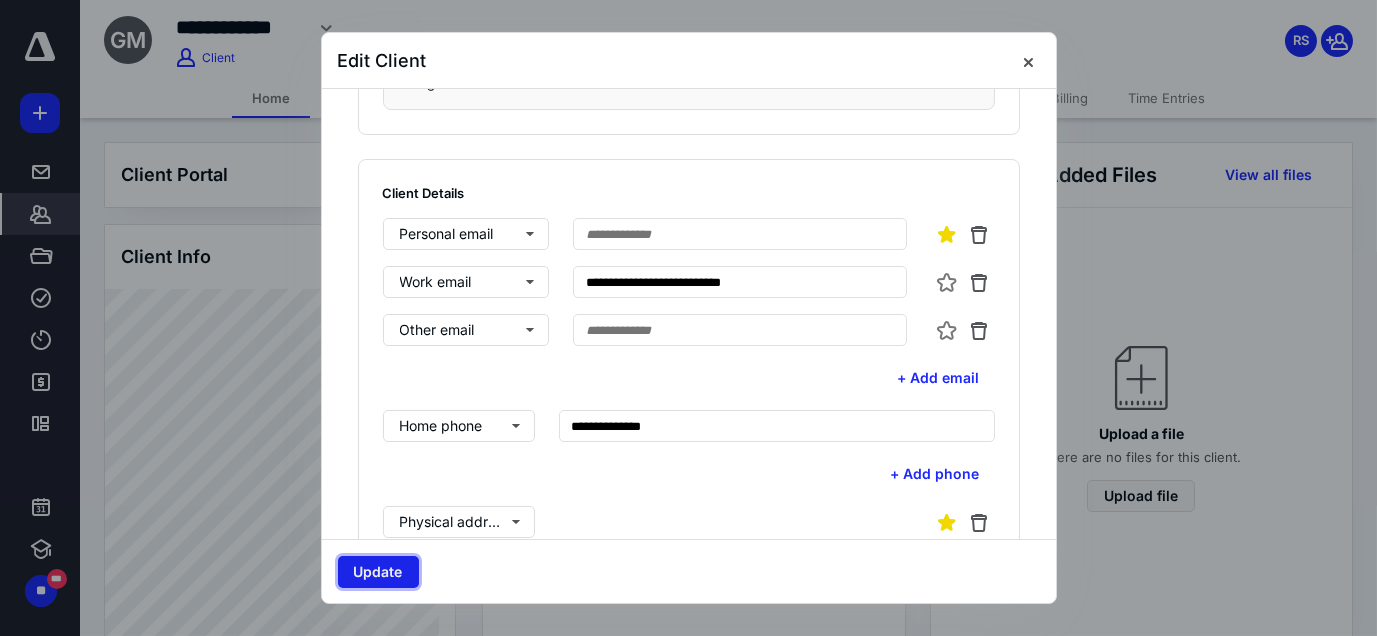 click on "Update" at bounding box center (378, 572) 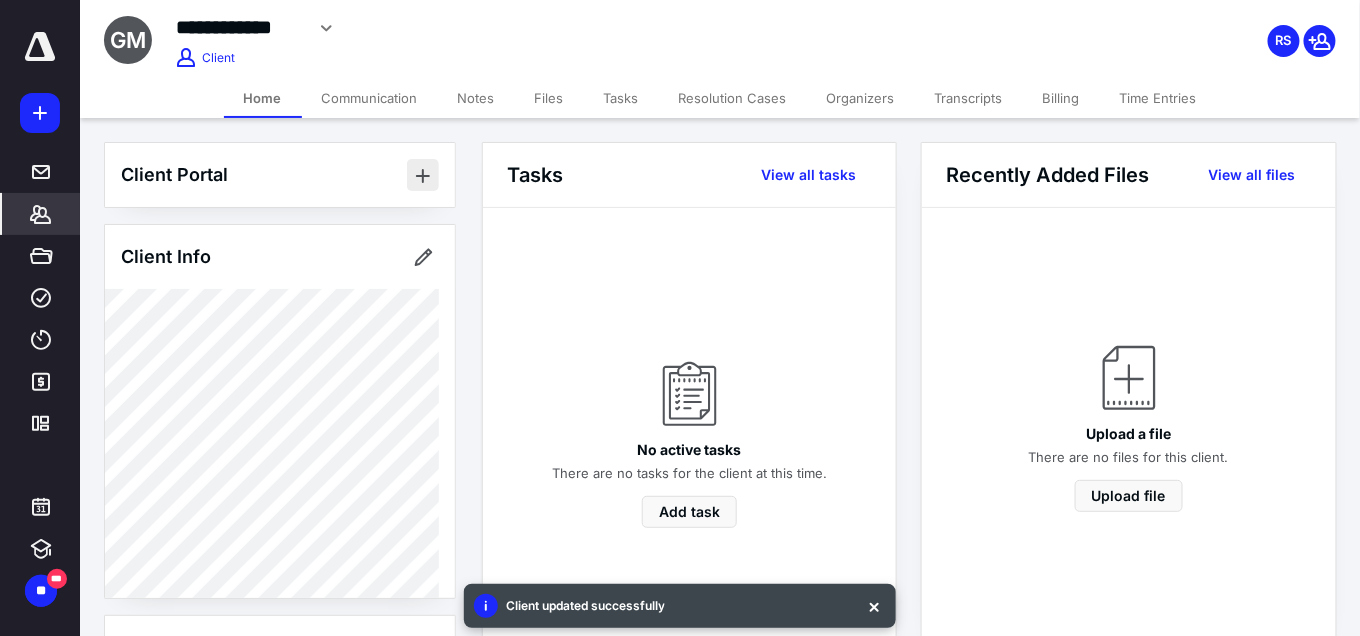 click at bounding box center [423, 175] 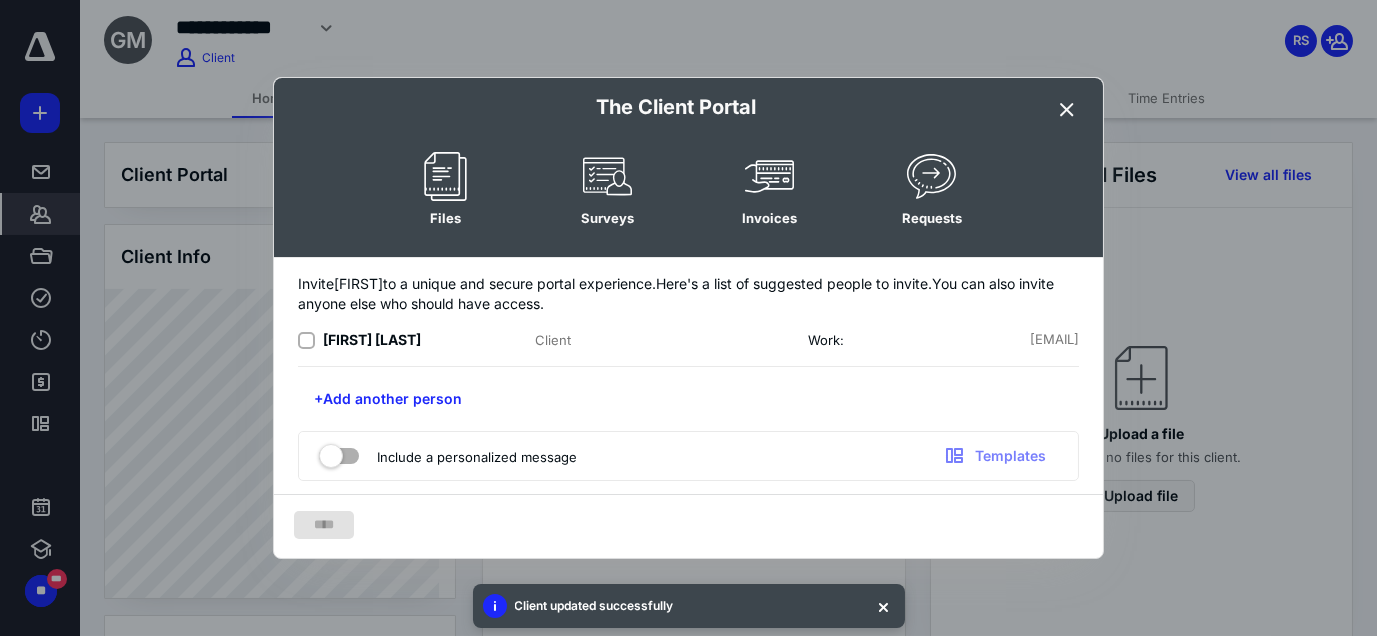 click 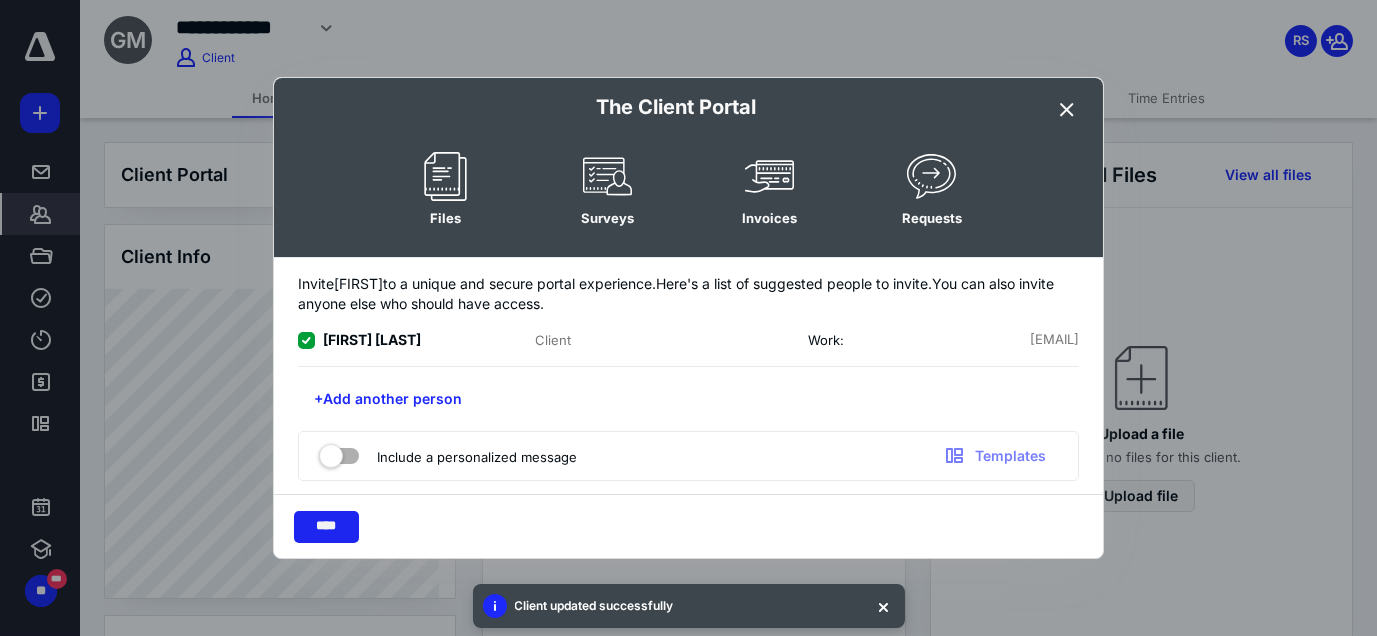 click on "****" at bounding box center (326, 527) 